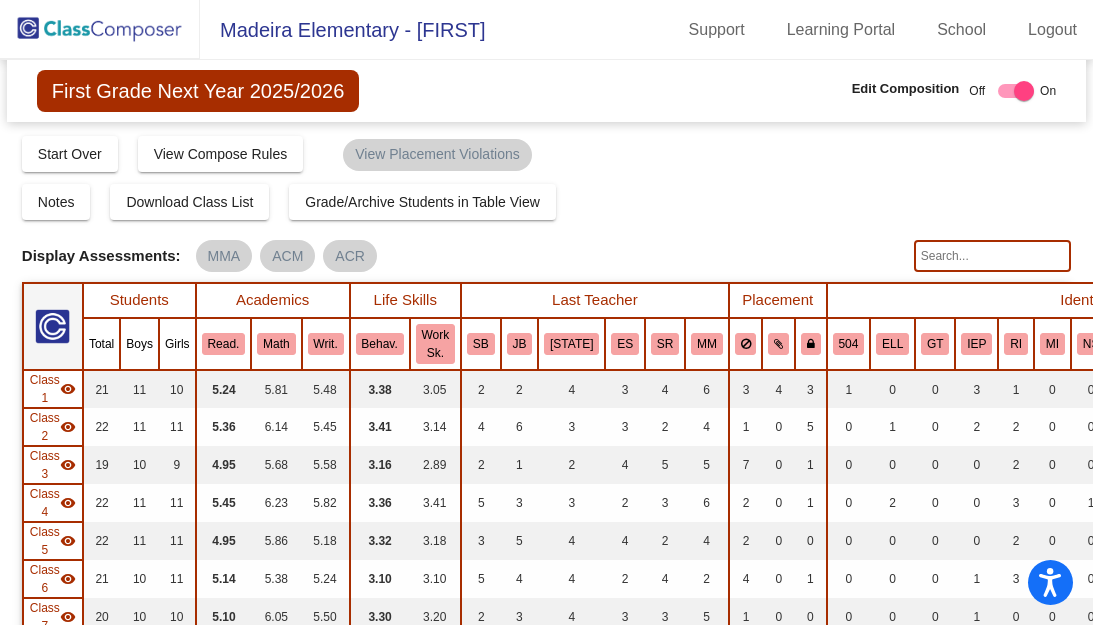 scroll, scrollTop: 0, scrollLeft: 0, axis: both 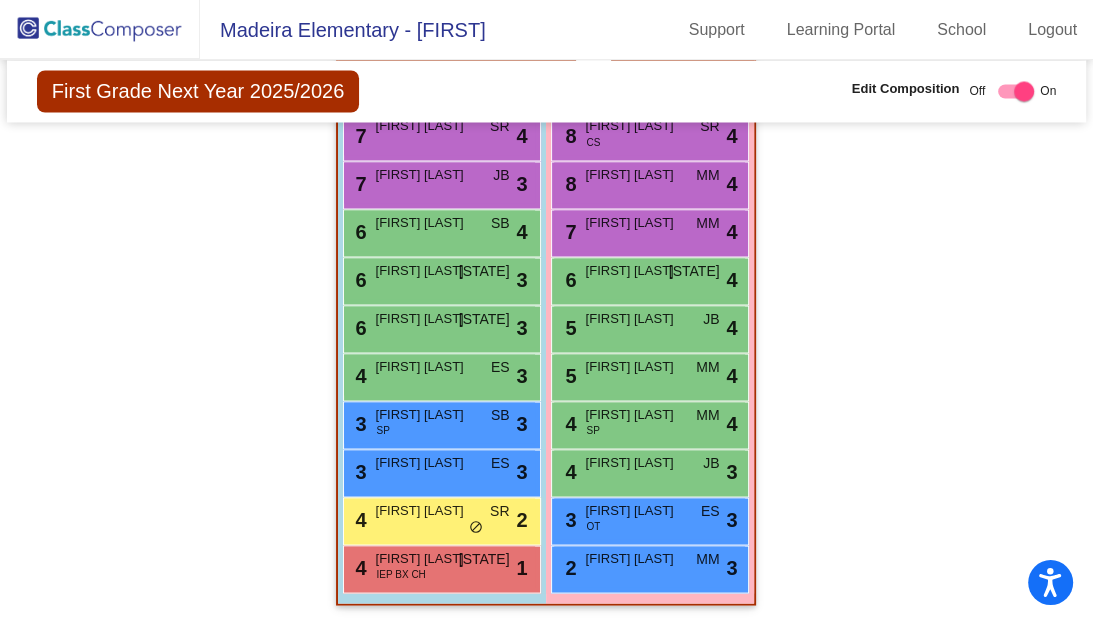 click 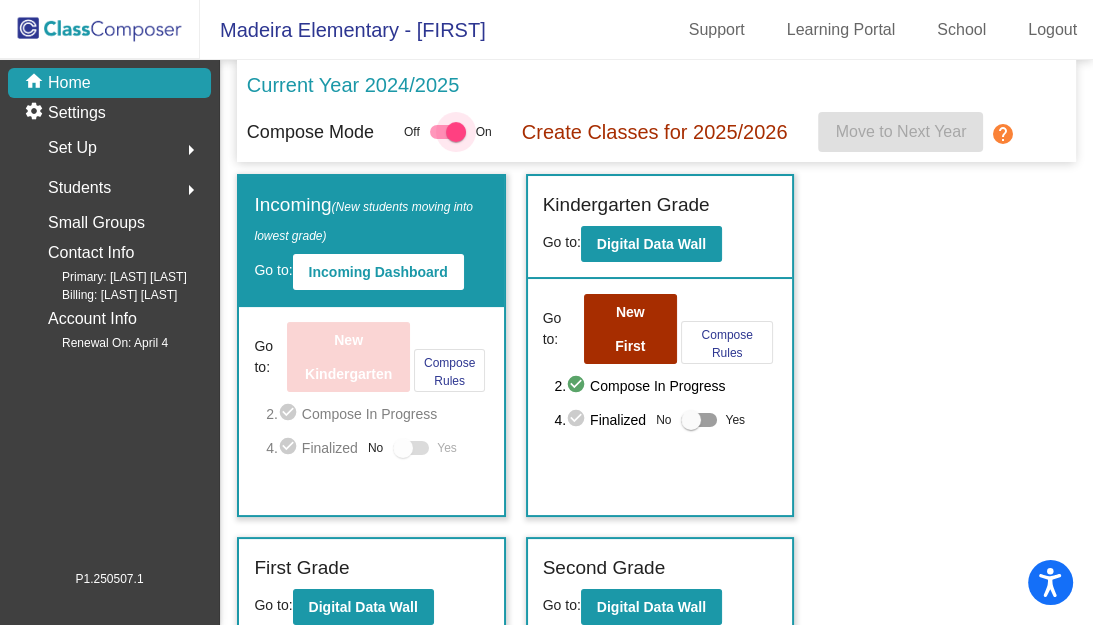 click at bounding box center [456, 132] 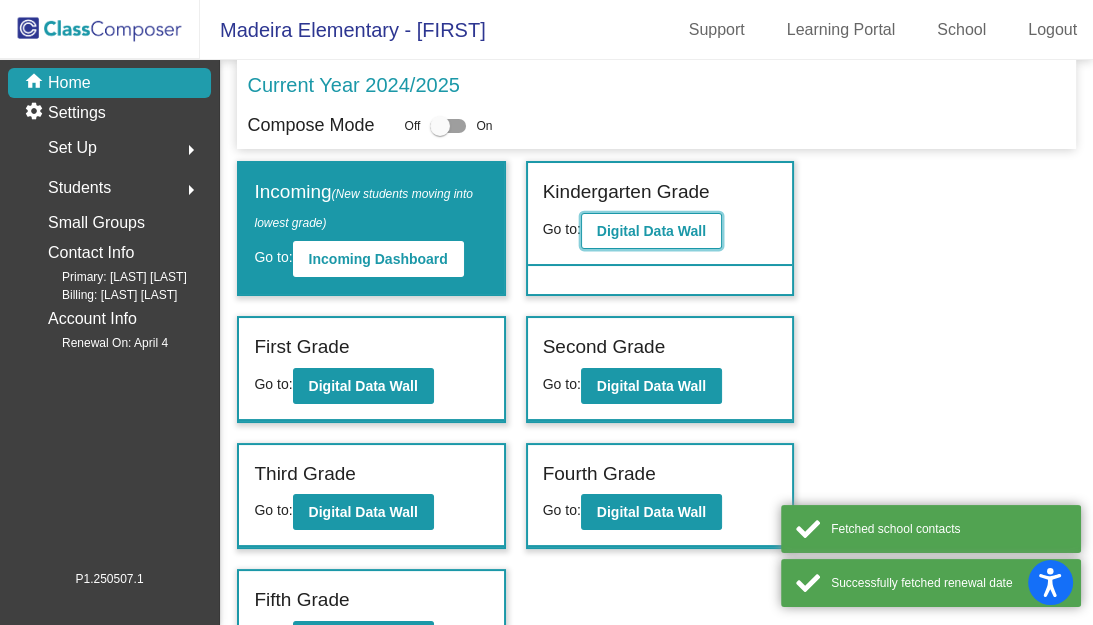 click on "Digital Data Wall" 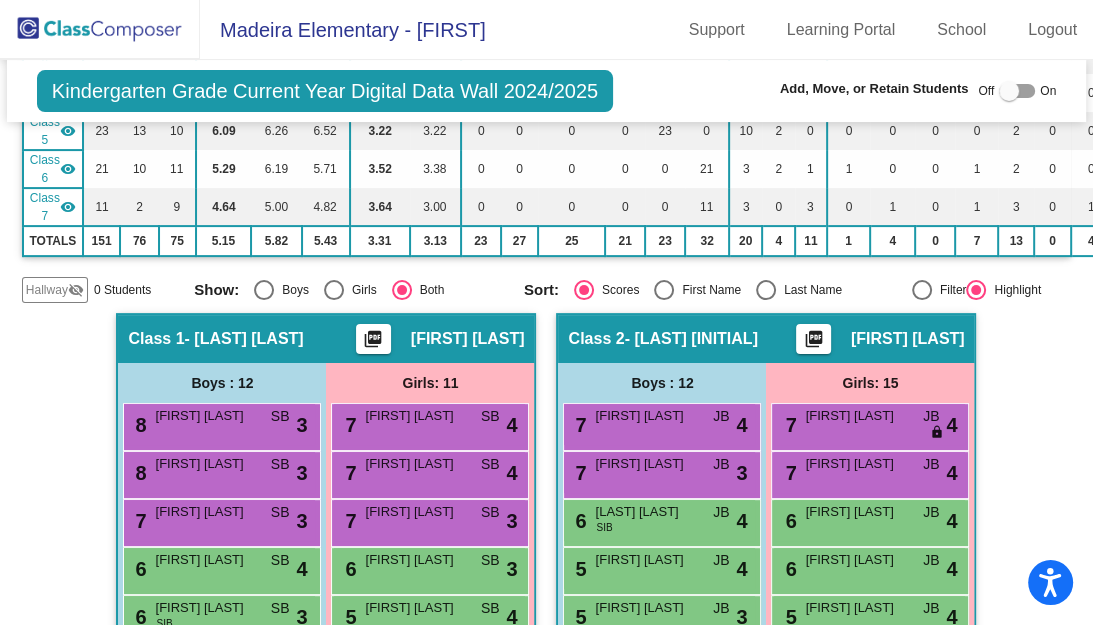 scroll, scrollTop: 0, scrollLeft: 0, axis: both 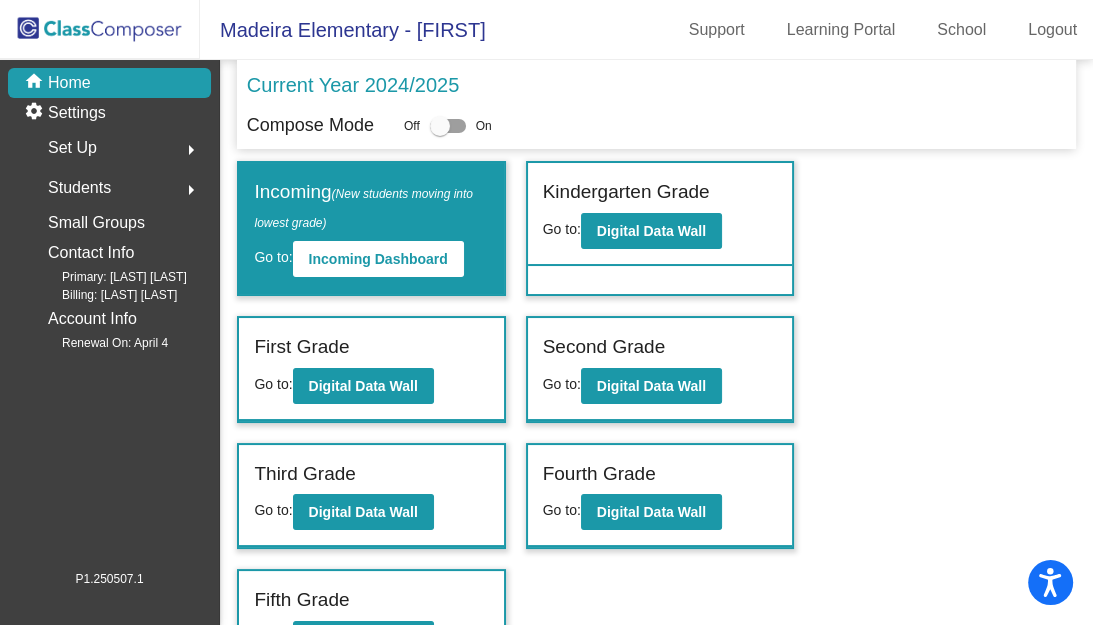 click at bounding box center (440, 126) 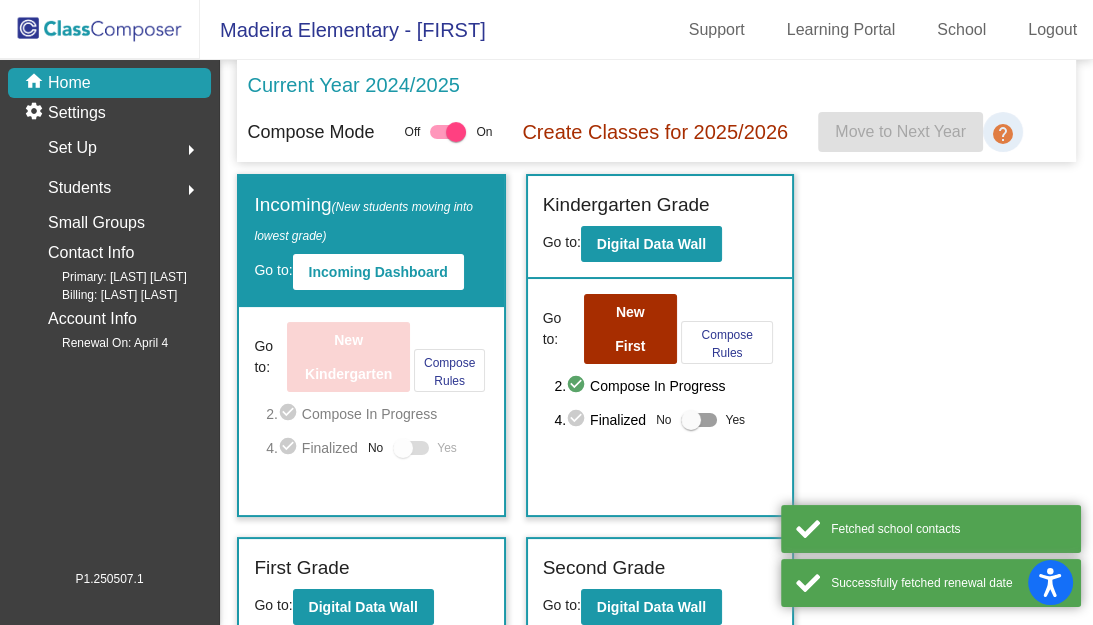 click on "help" 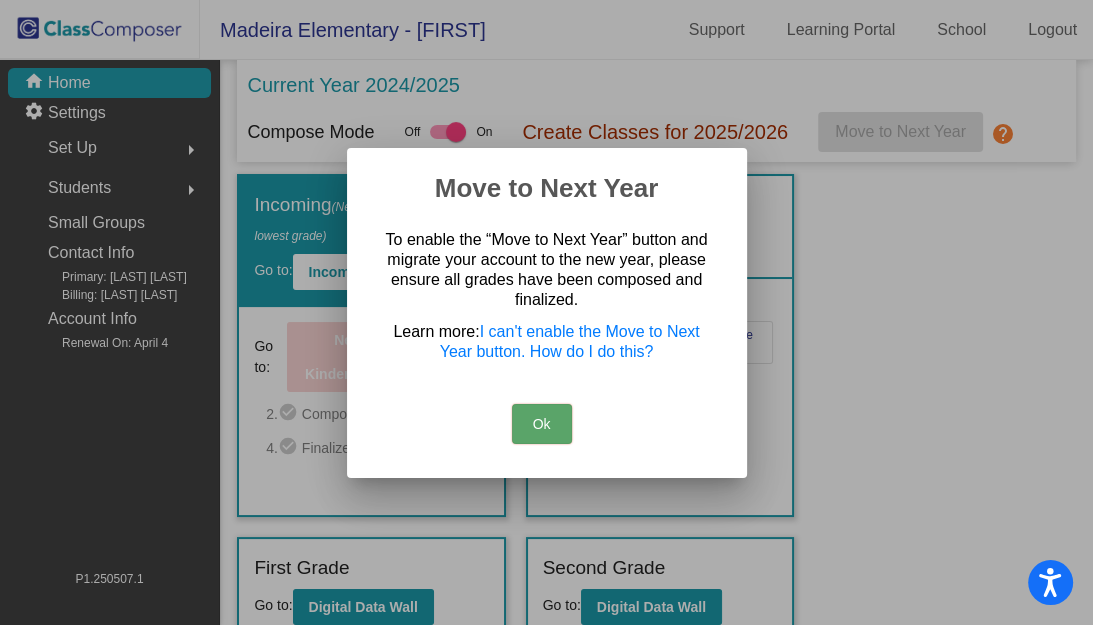 click on "Ok" at bounding box center [547, 419] 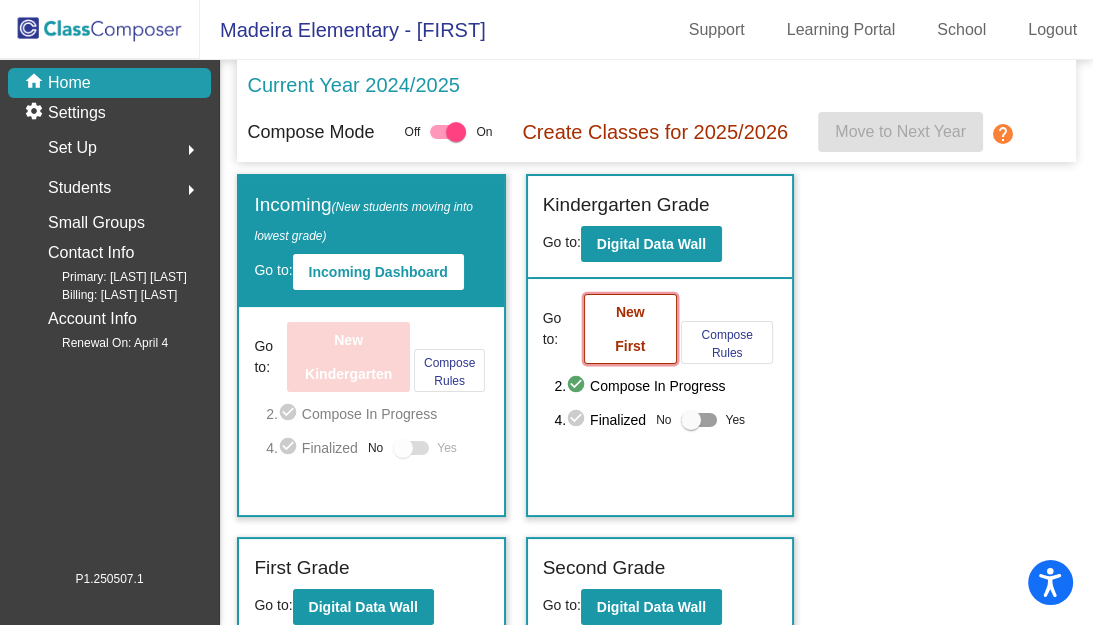 click on "New First" 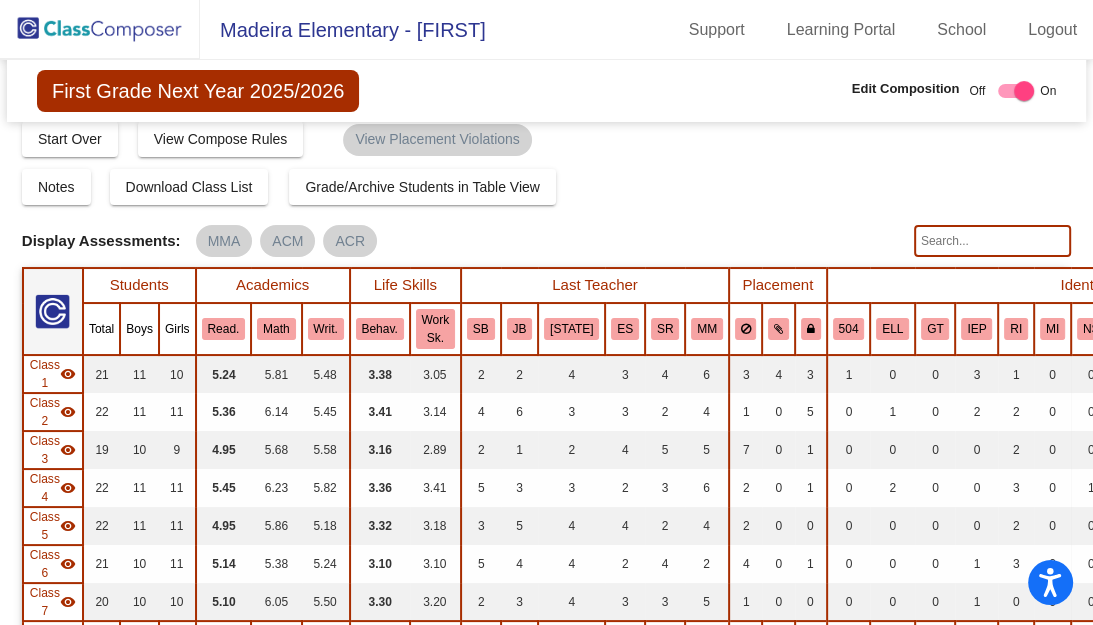 scroll, scrollTop: 16, scrollLeft: 0, axis: vertical 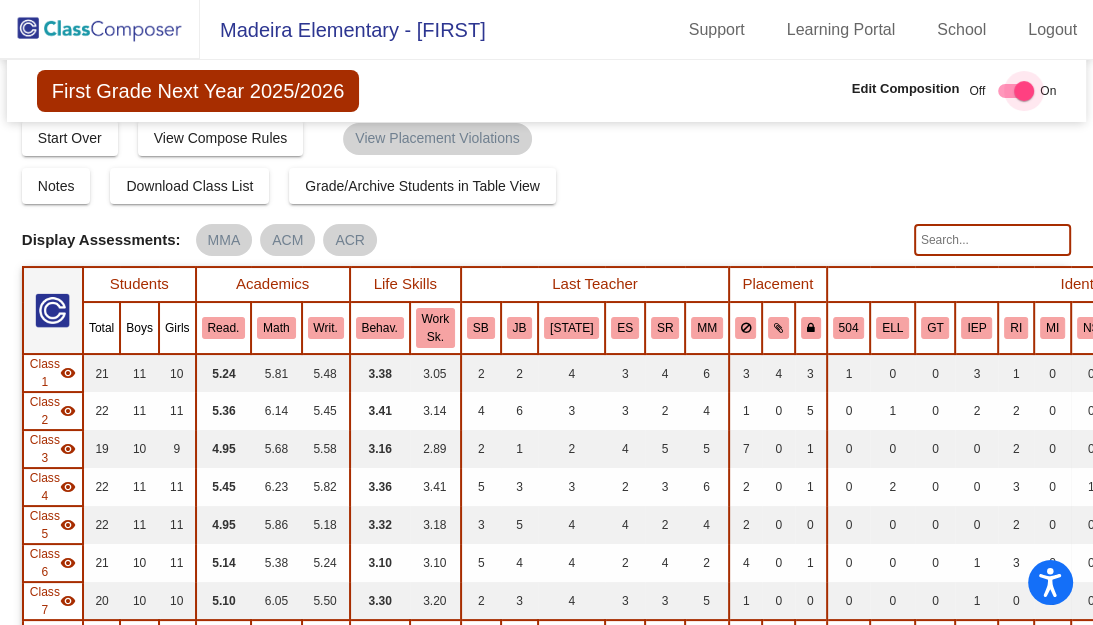 click at bounding box center (1024, 91) 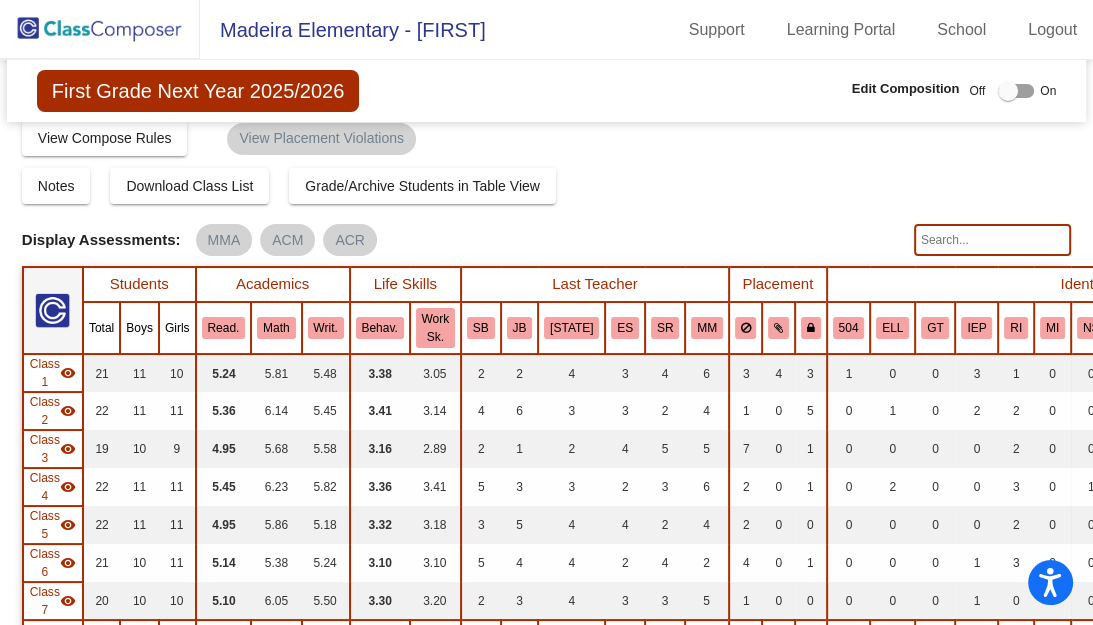 click on "Madeira Elementary - [FIRST]" 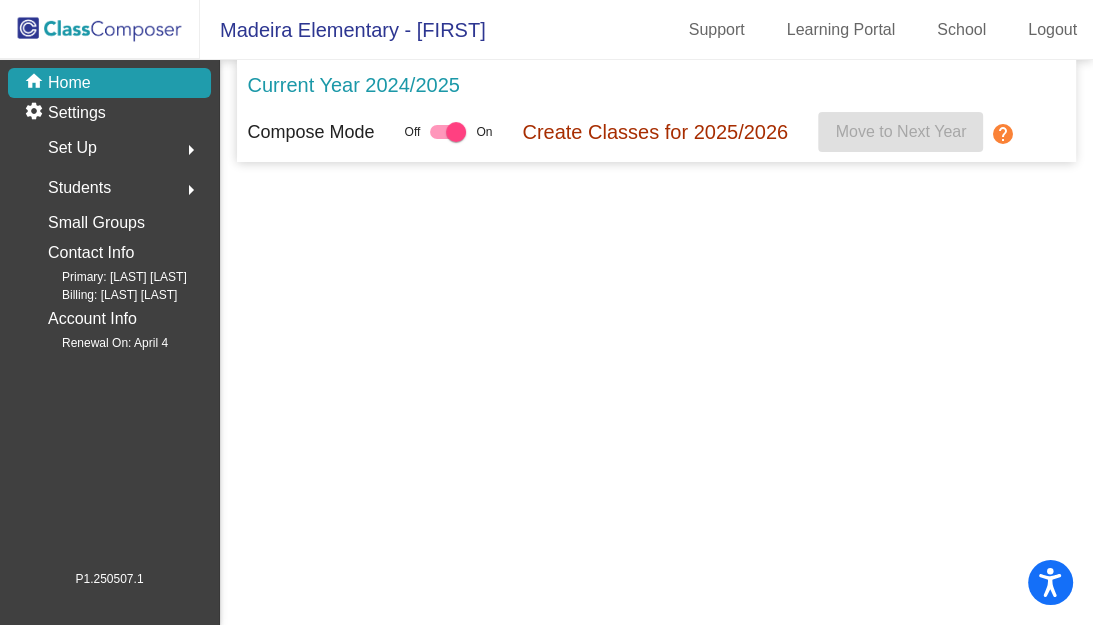 scroll, scrollTop: 0, scrollLeft: 0, axis: both 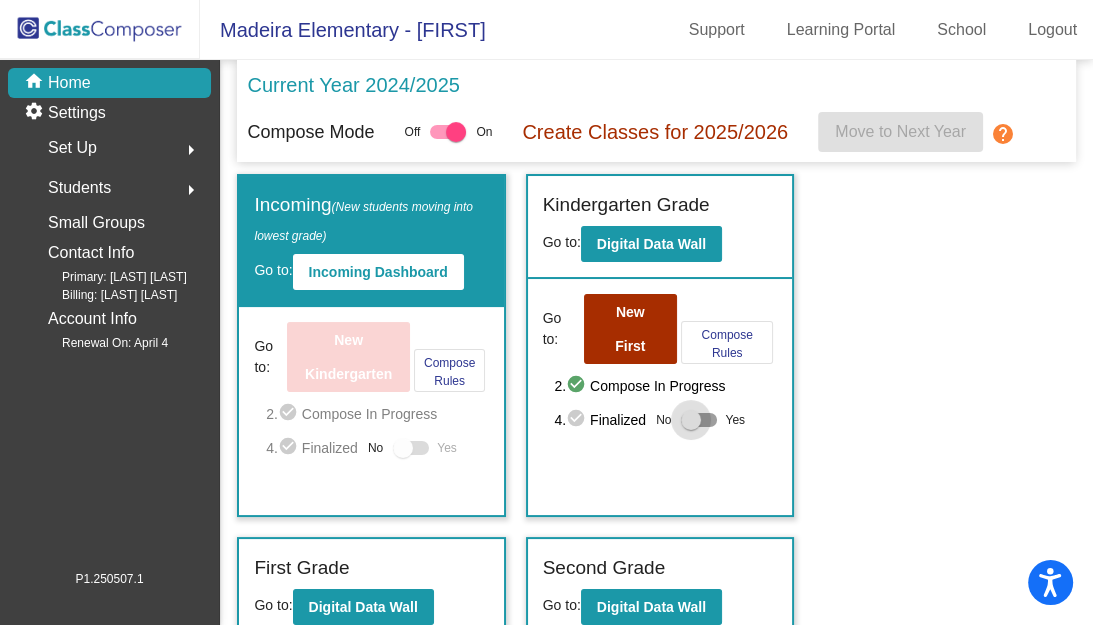 click at bounding box center [691, 420] 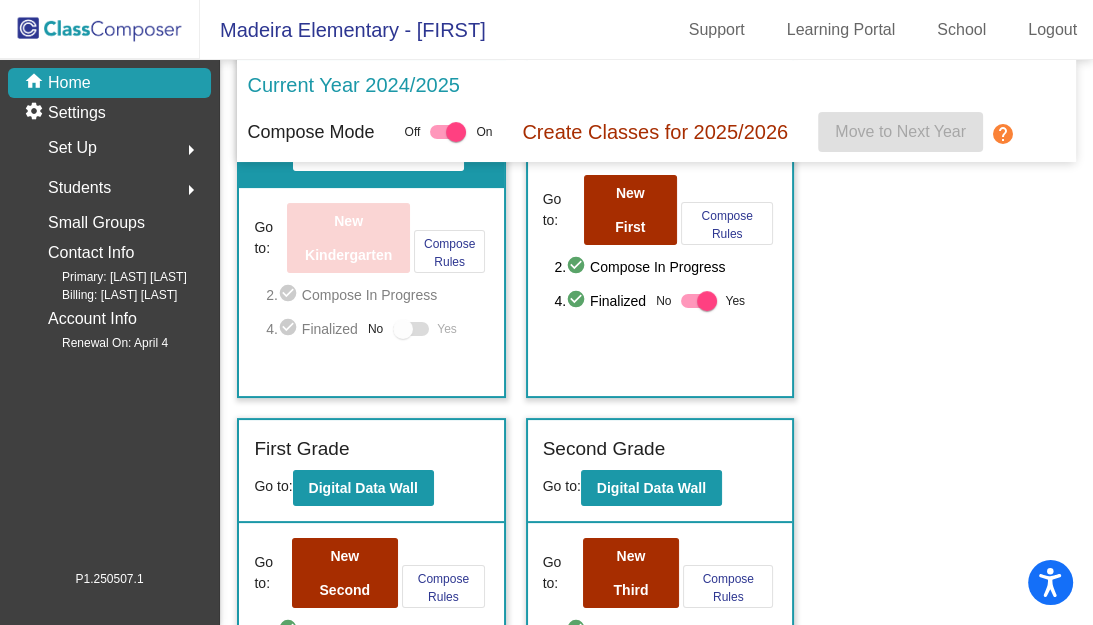 scroll, scrollTop: 317, scrollLeft: 0, axis: vertical 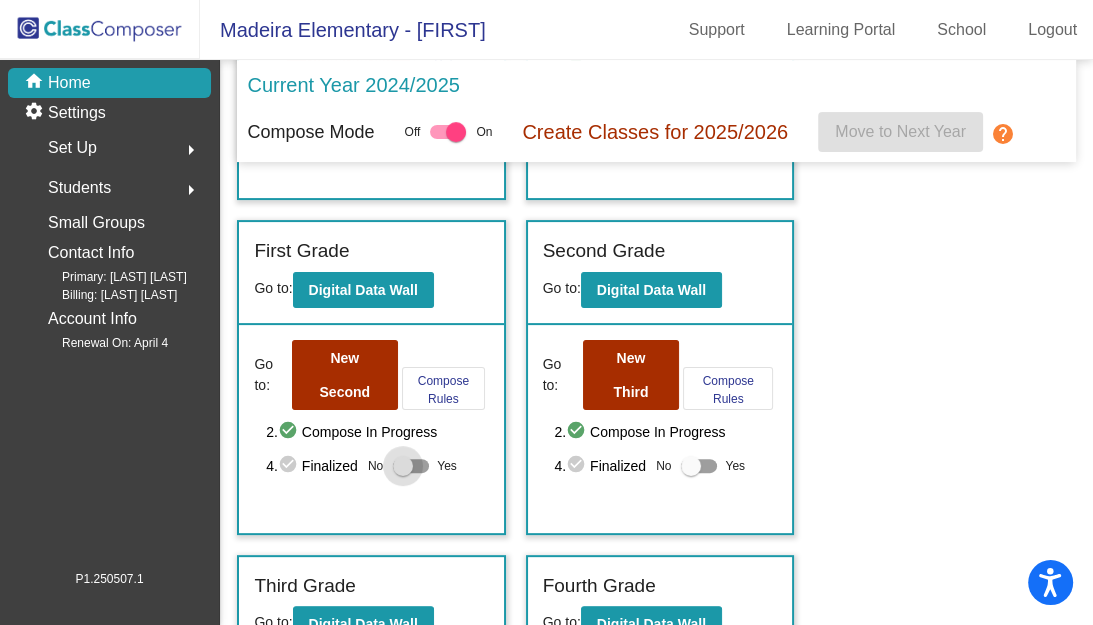 click at bounding box center (403, 466) 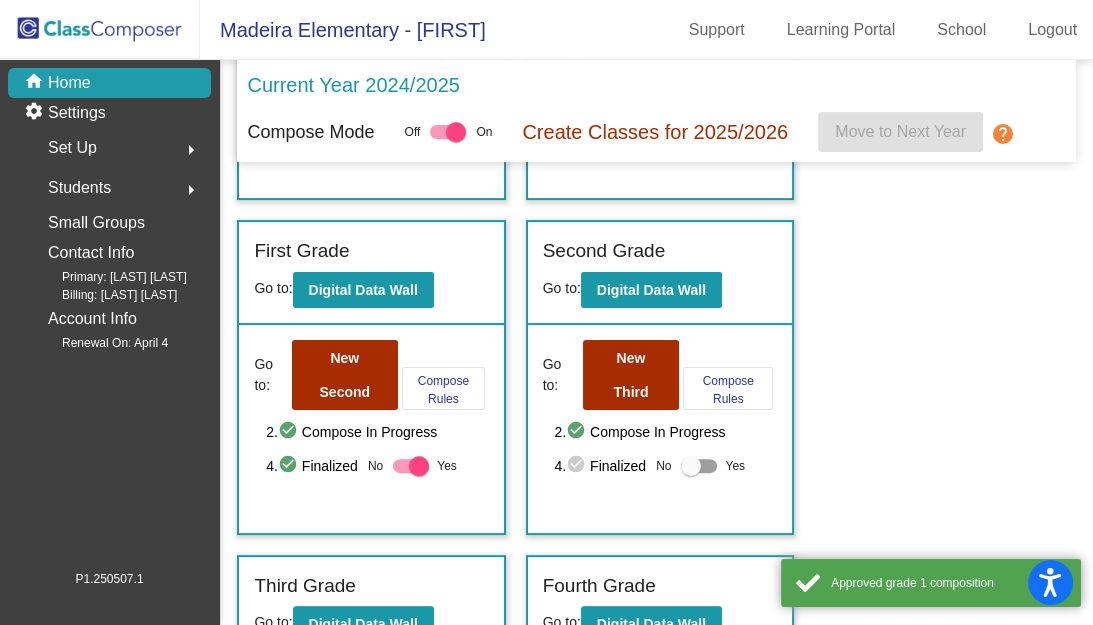 click at bounding box center (691, 466) 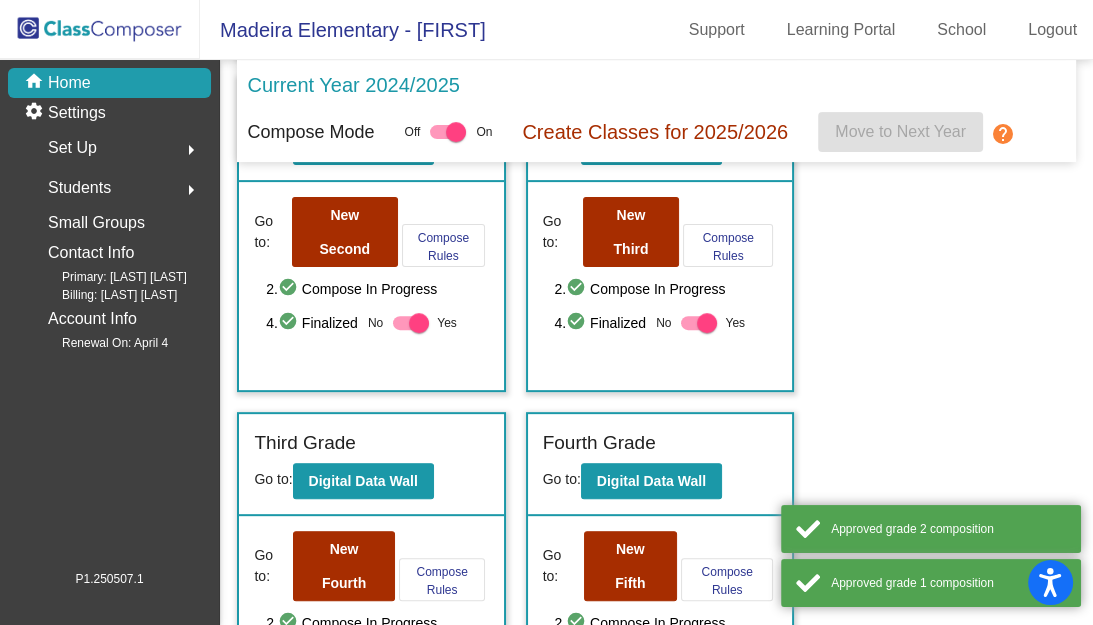 scroll, scrollTop: 519, scrollLeft: 0, axis: vertical 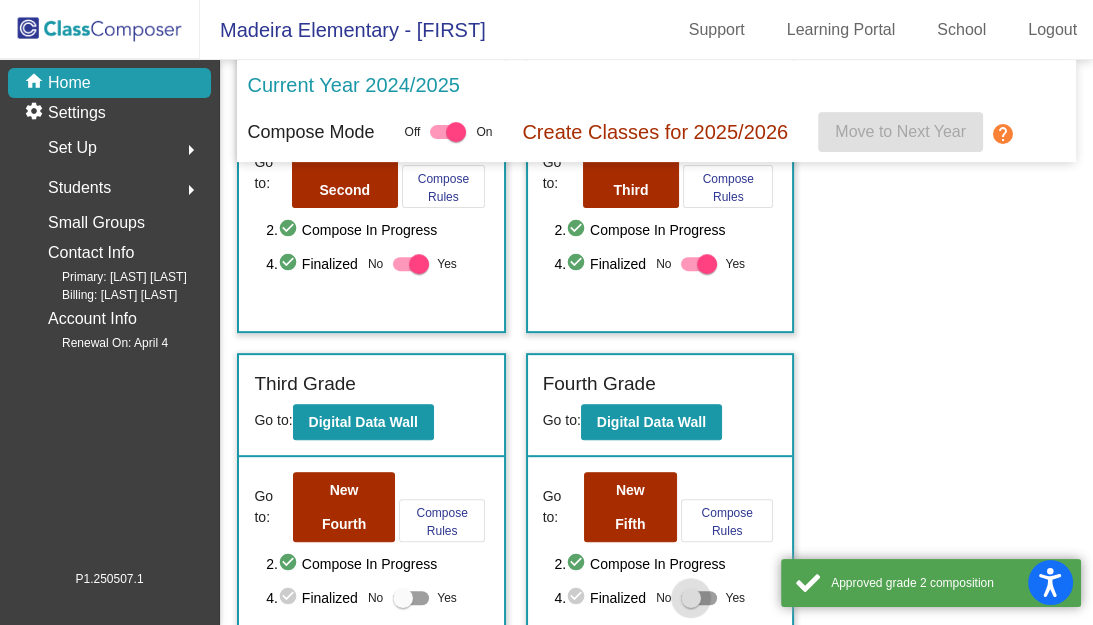 click at bounding box center [691, 598] 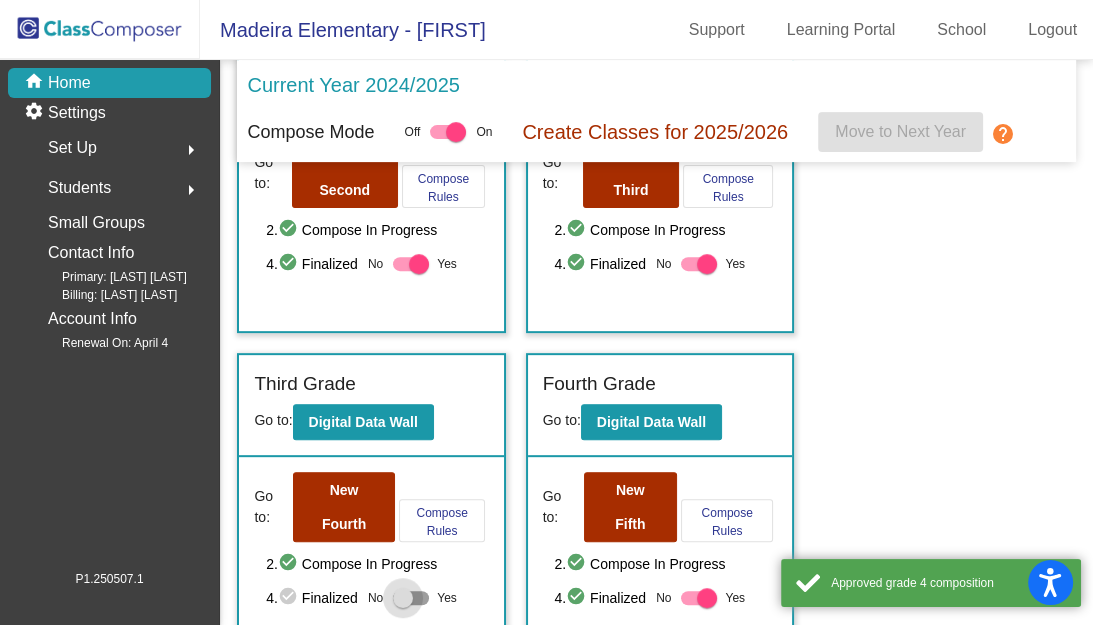 click at bounding box center [403, 598] 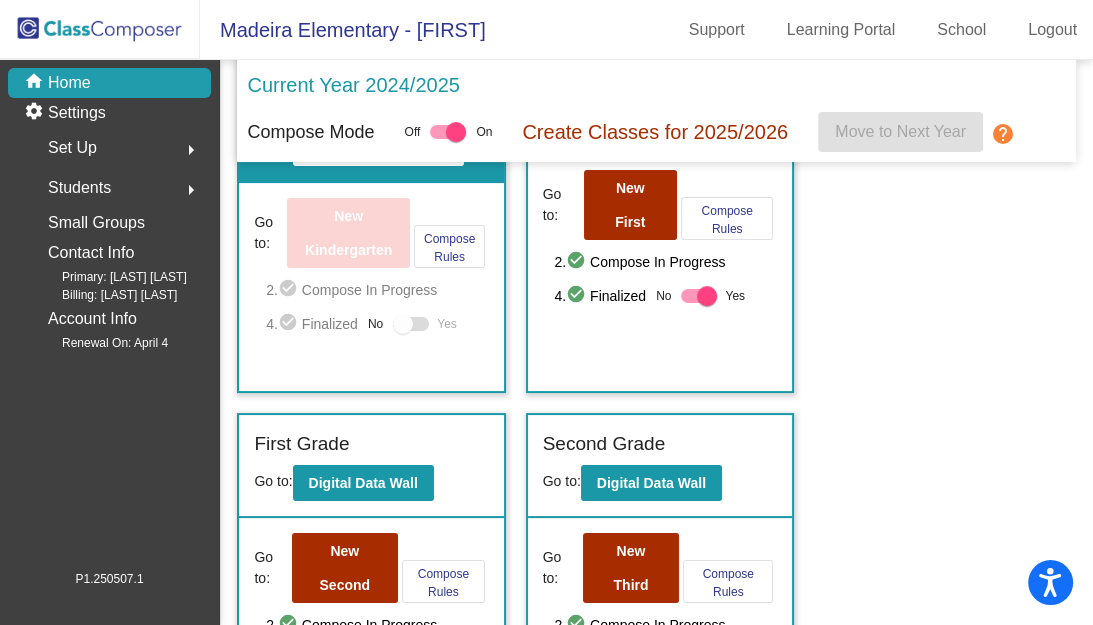 scroll, scrollTop: 0, scrollLeft: 0, axis: both 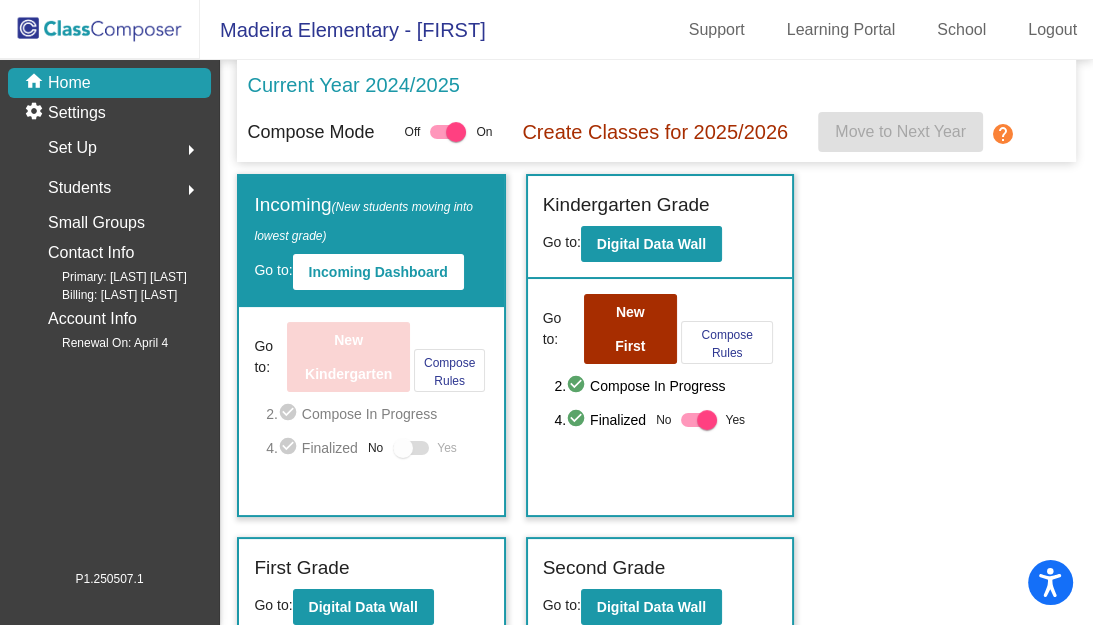 click on "Set Up  arrow_right" 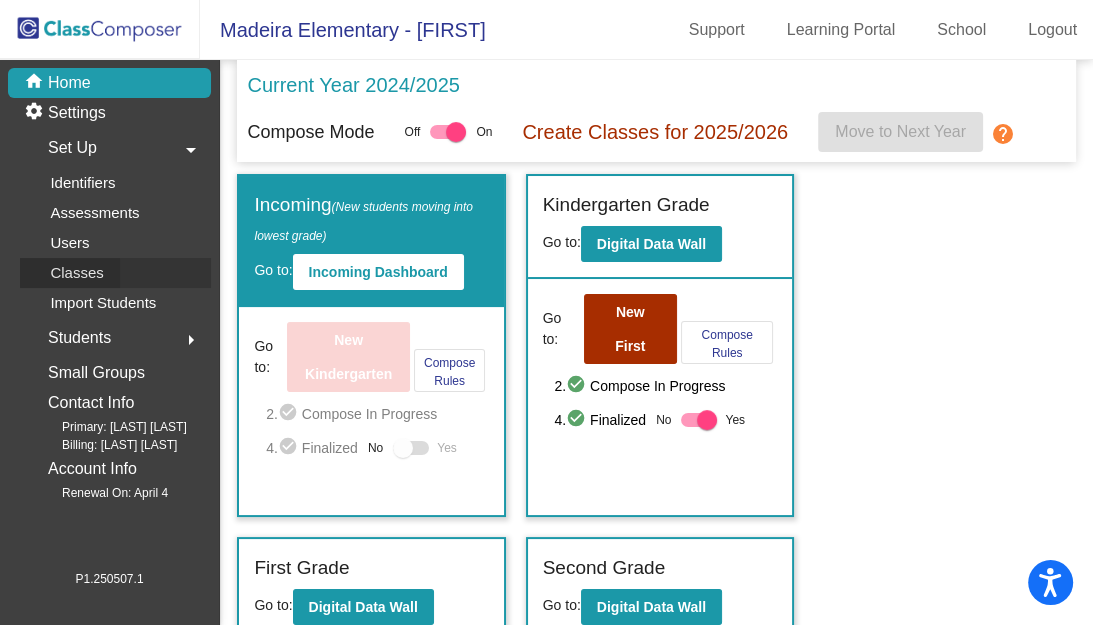click on "Classes" 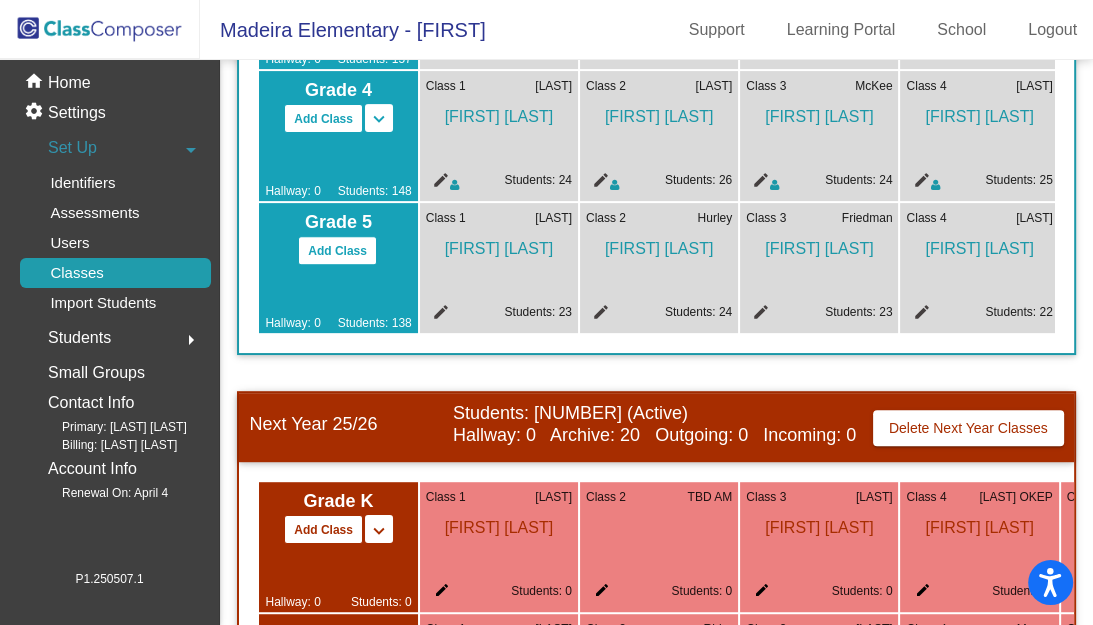 scroll, scrollTop: 977, scrollLeft: 0, axis: vertical 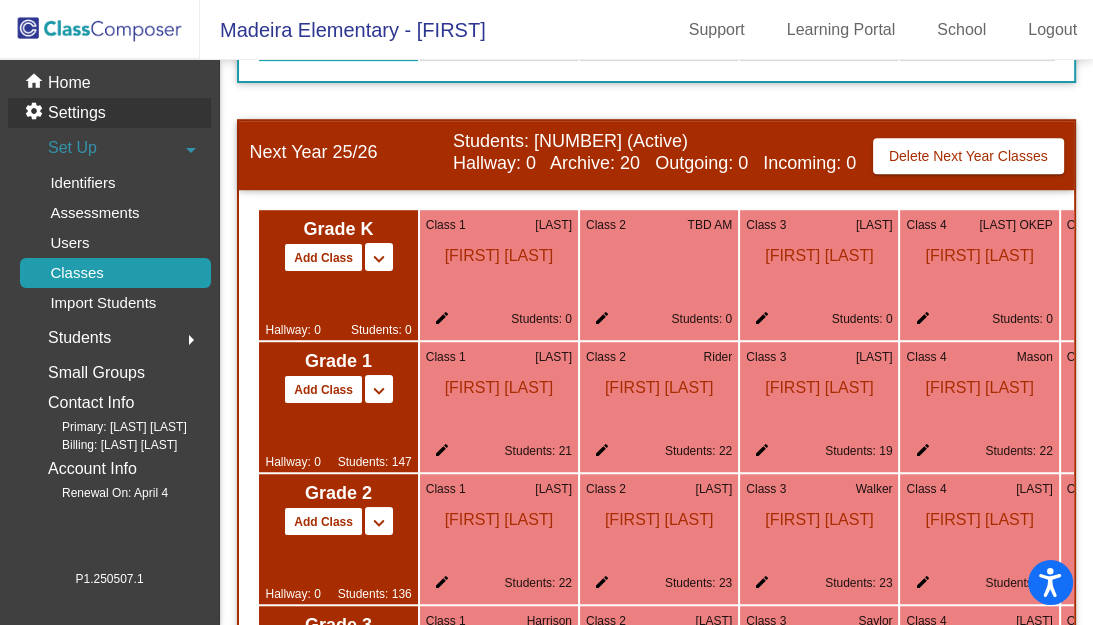click on "Settings" 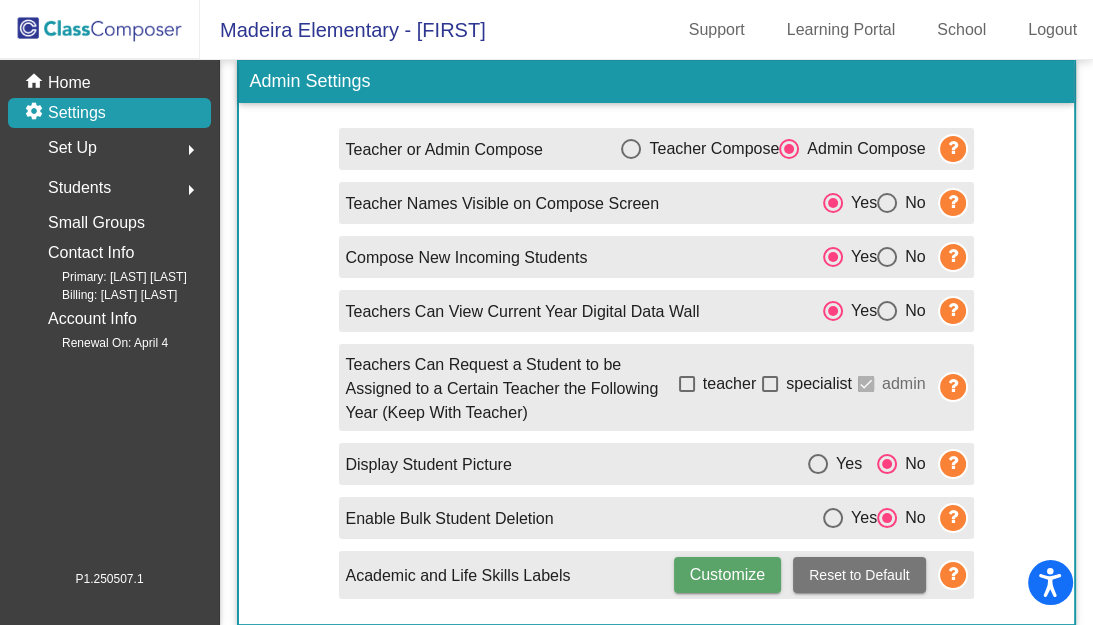 scroll, scrollTop: 0, scrollLeft: 0, axis: both 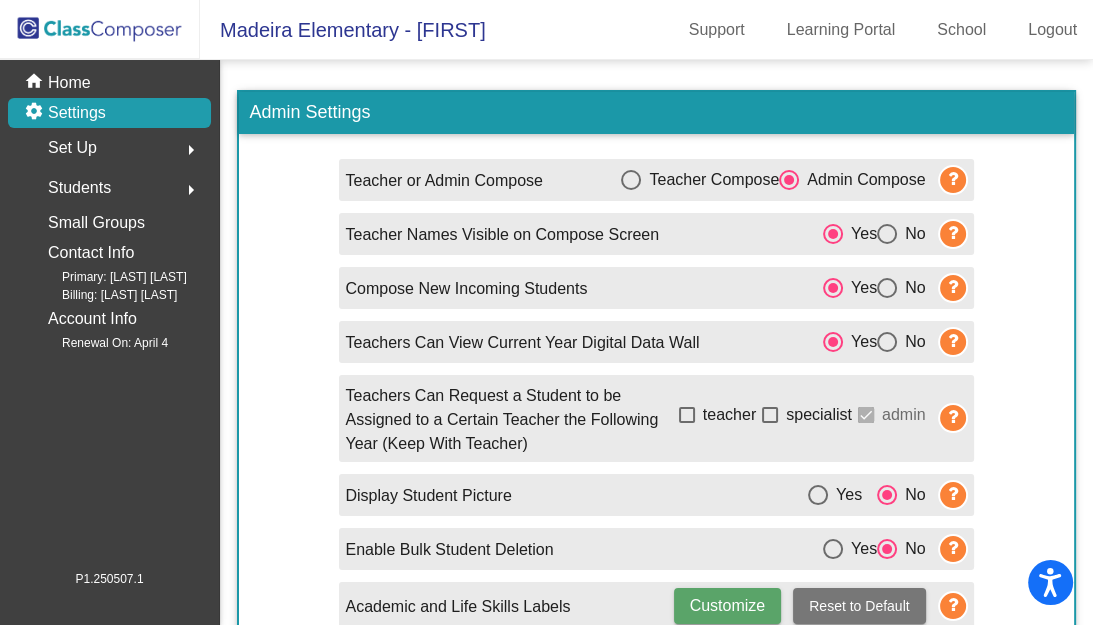 click on "Set Up  arrow_right" 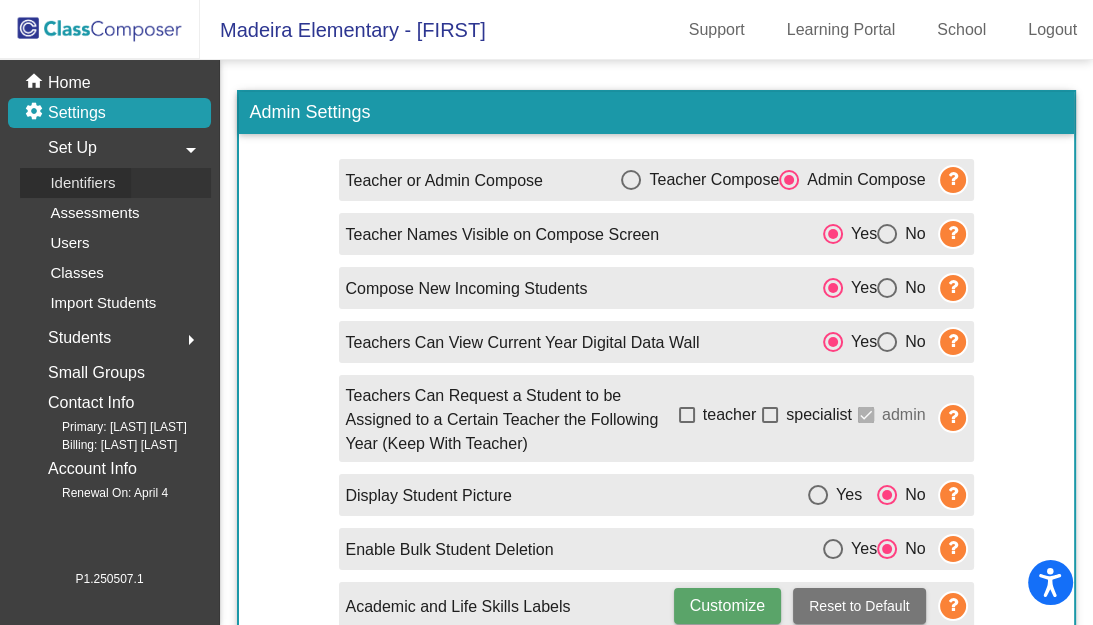 click on "Identifiers" 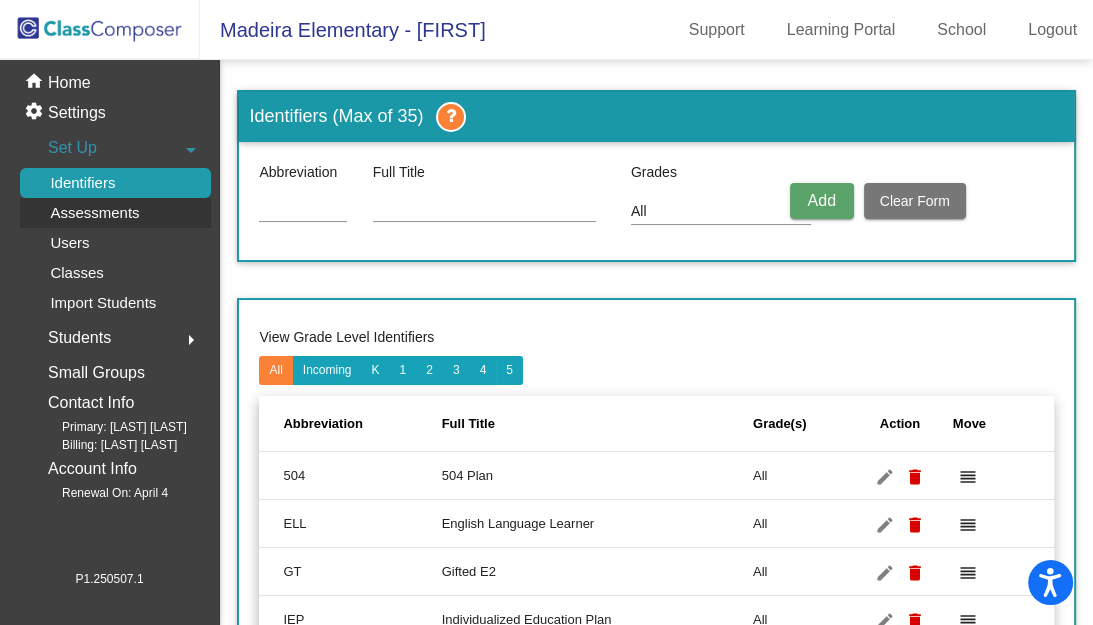 click on "Assessments" 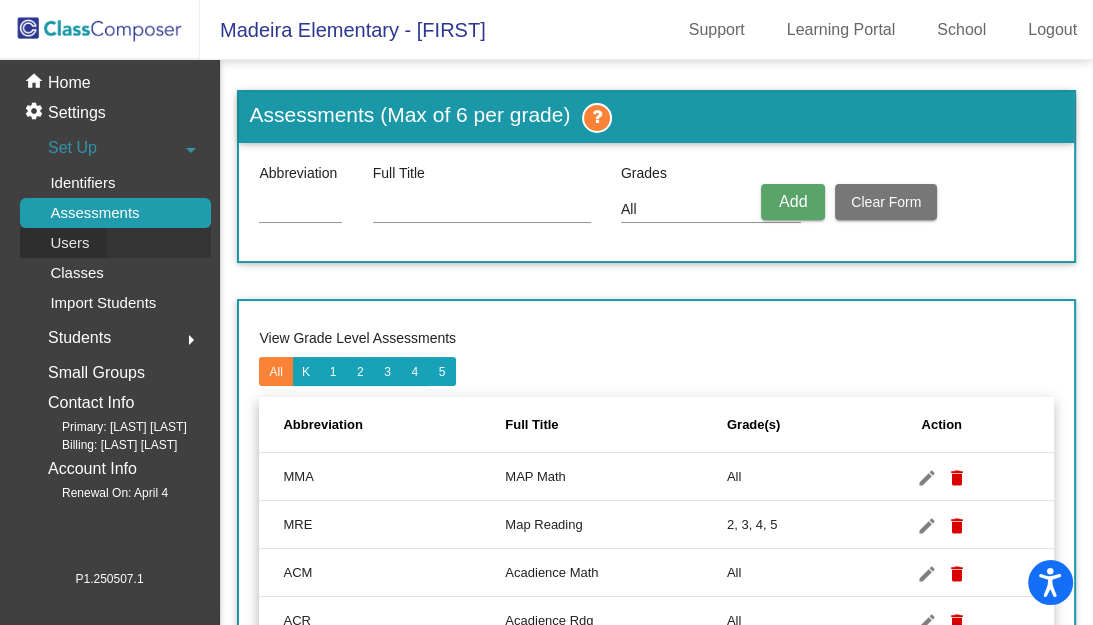 click on "Users" 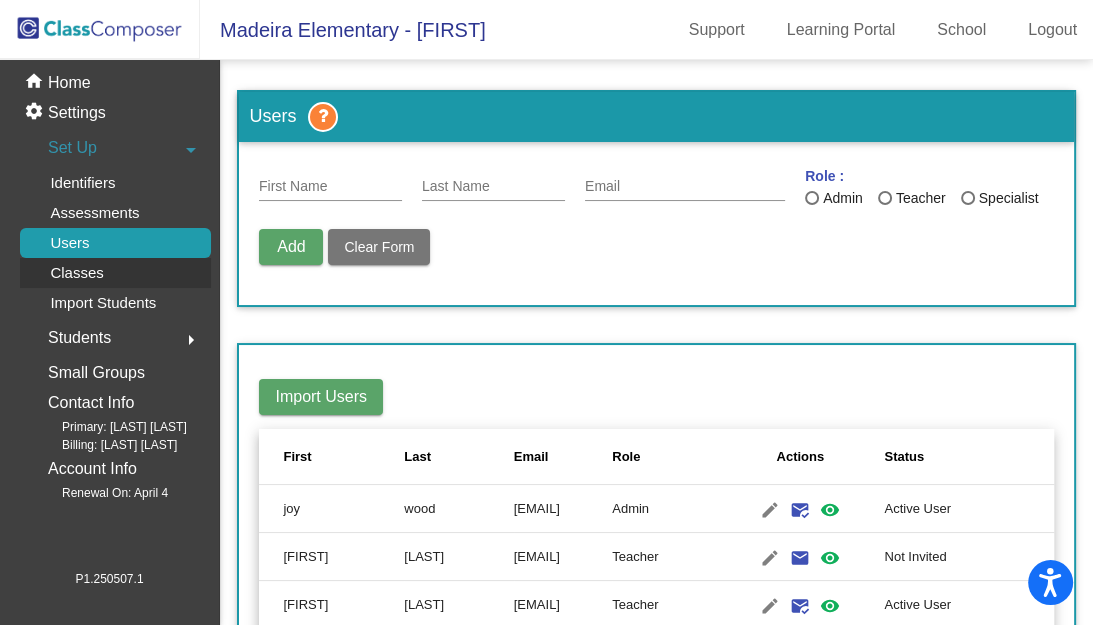 click on "Classes" 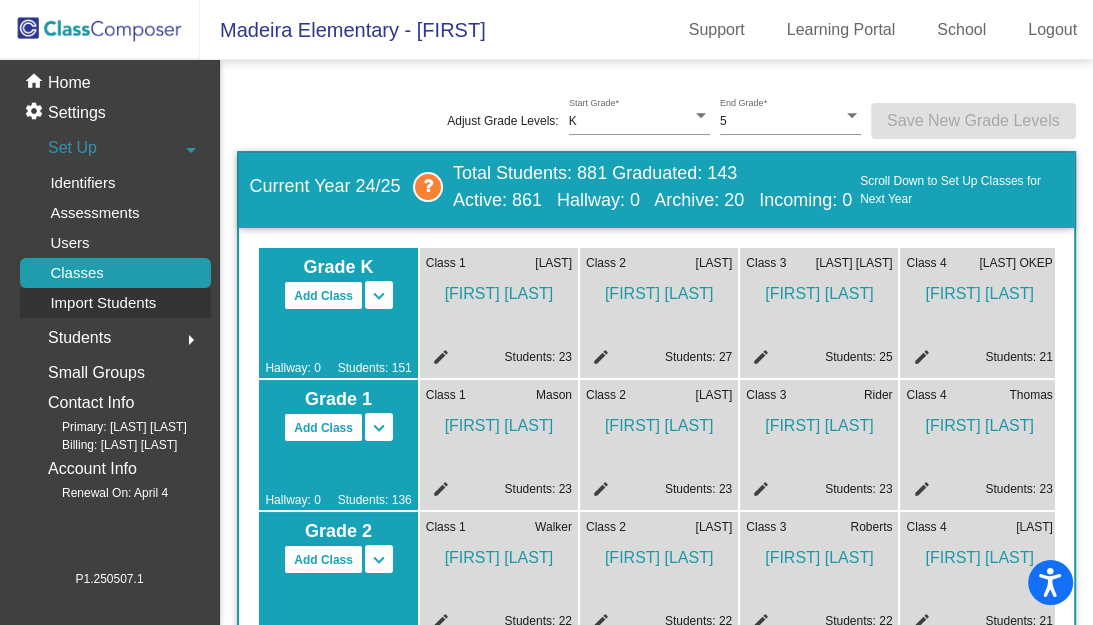 click on "Import Students" 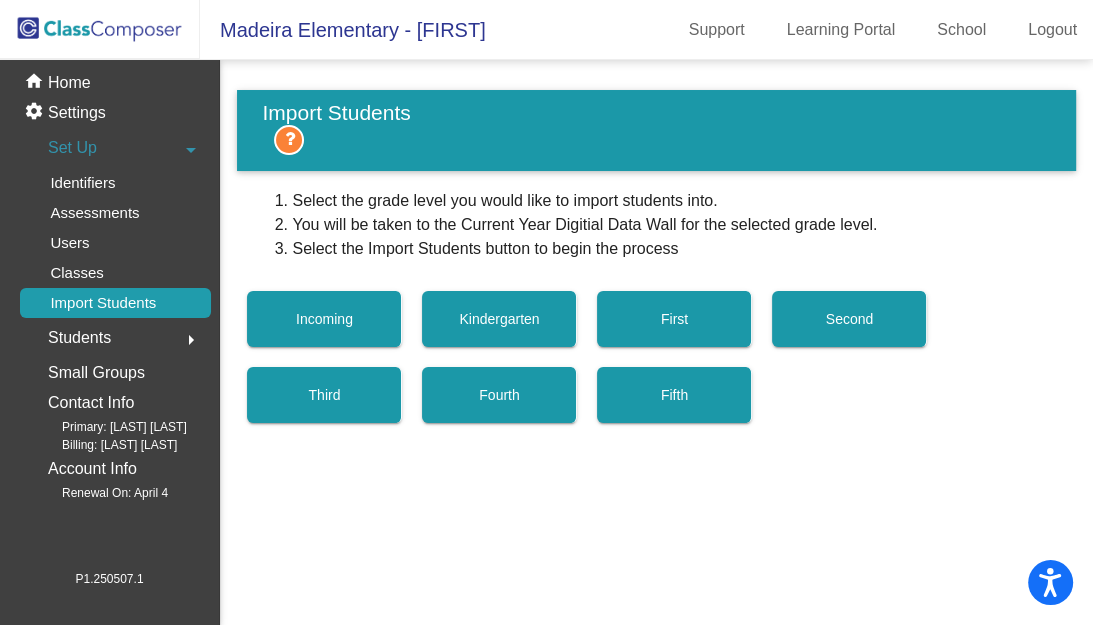 click on "Students" 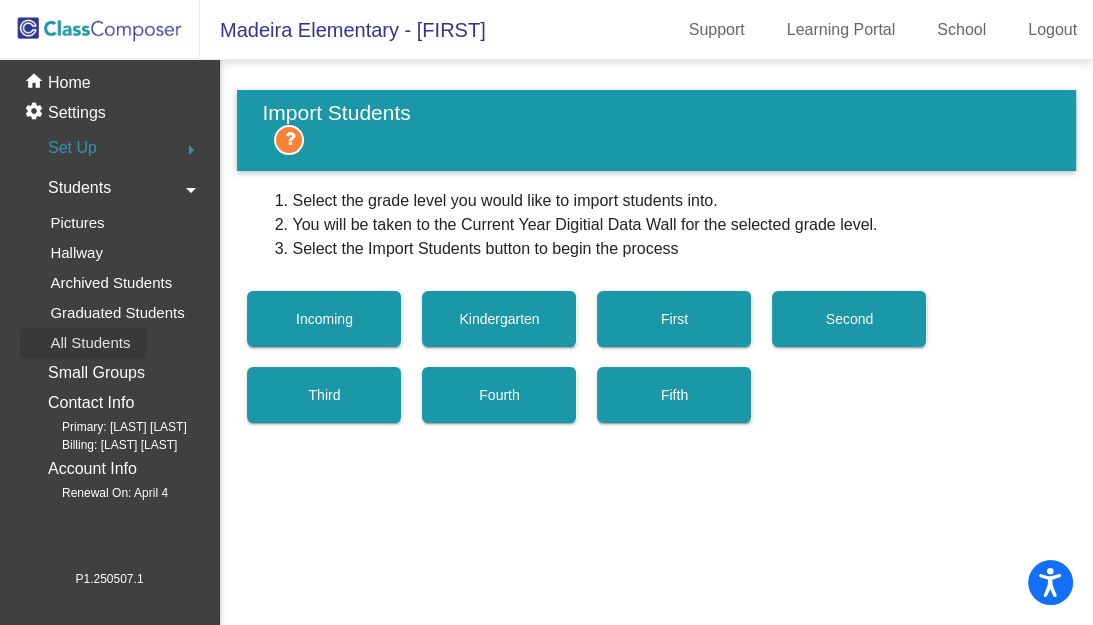 click on "All Students" 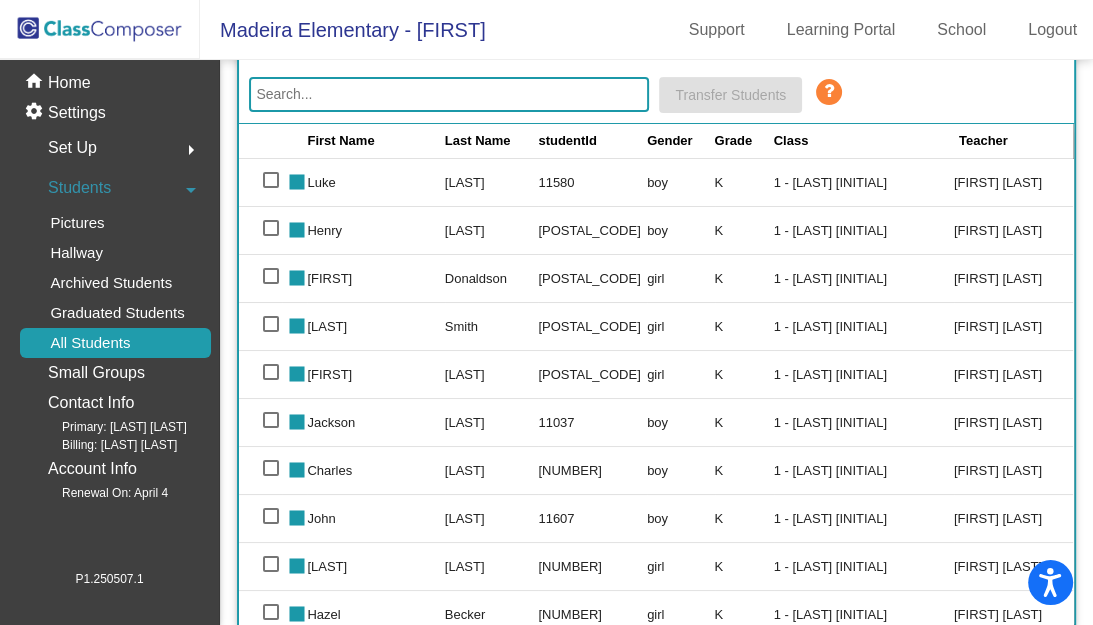 scroll, scrollTop: 0, scrollLeft: 0, axis: both 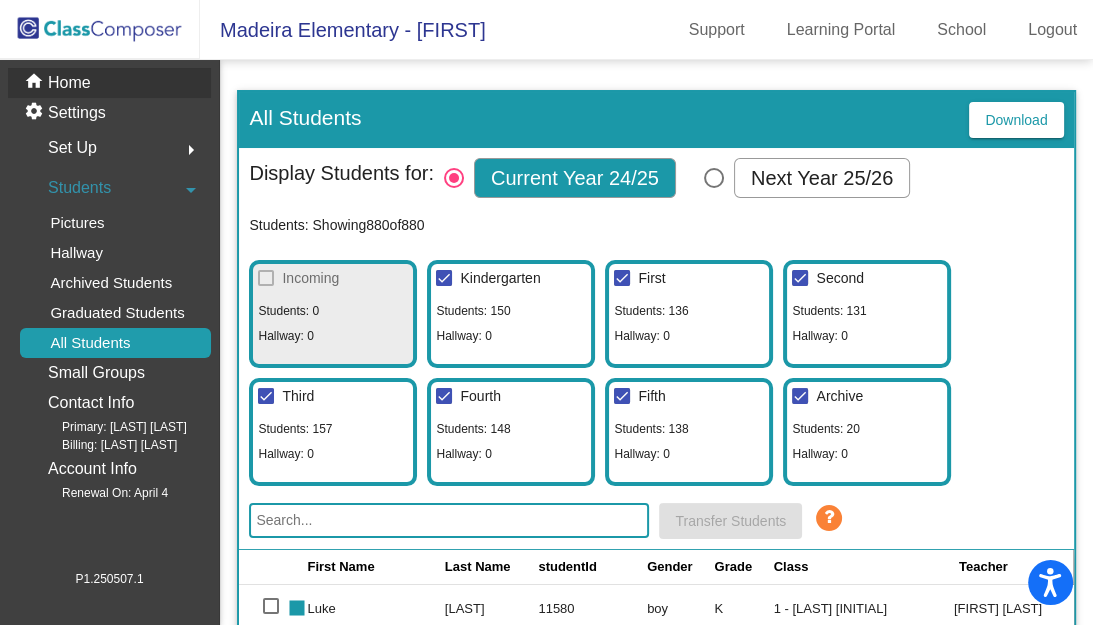 click on "Home" 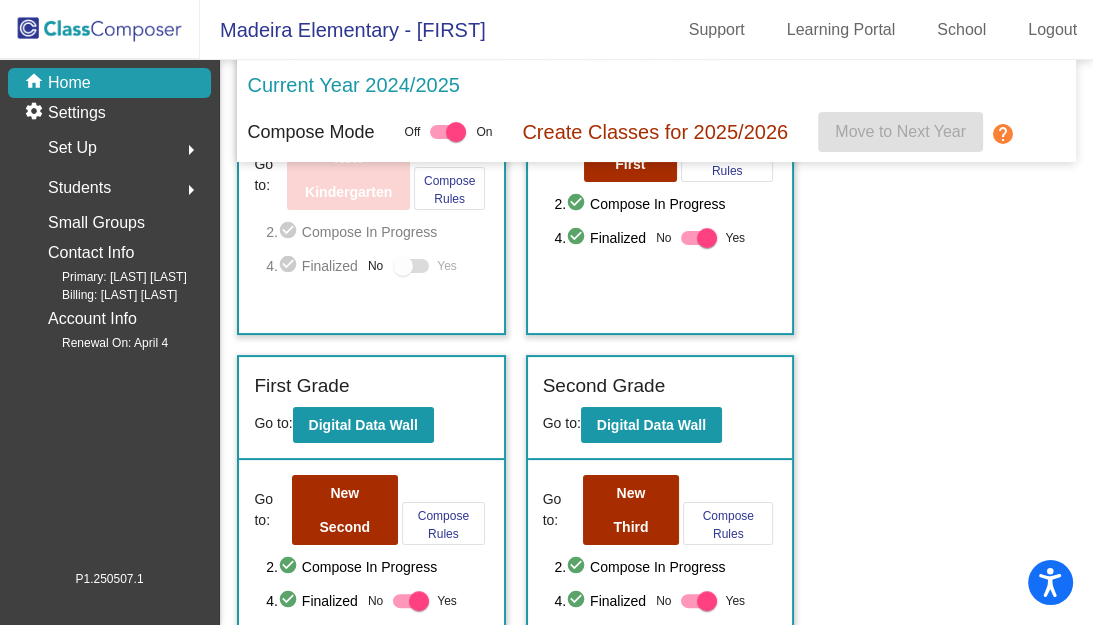 scroll, scrollTop: 0, scrollLeft: 0, axis: both 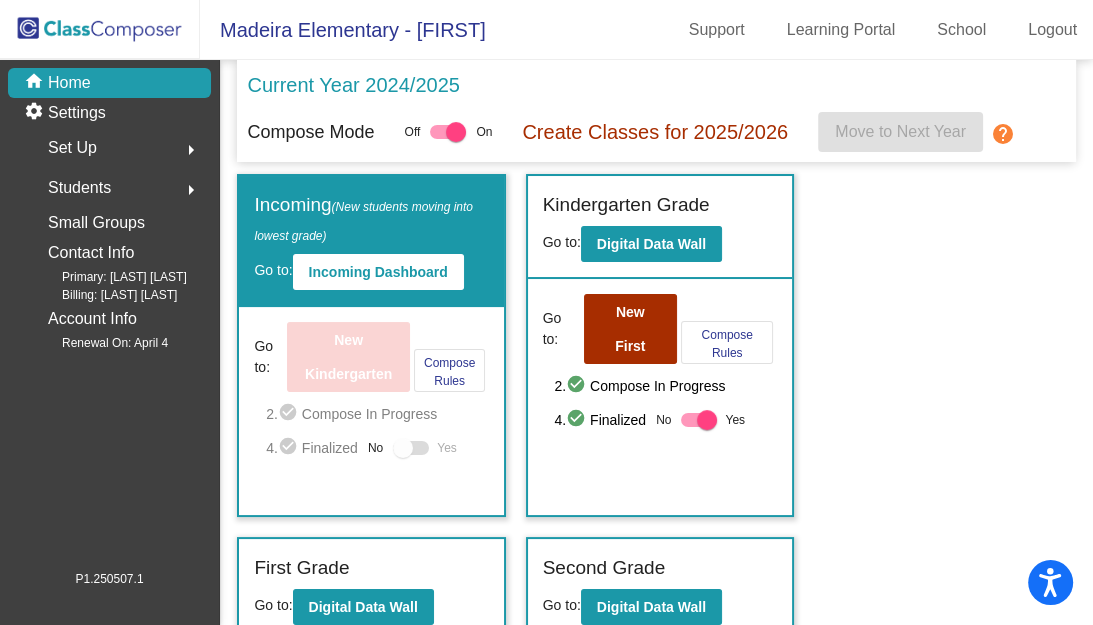 click at bounding box center [456, 132] 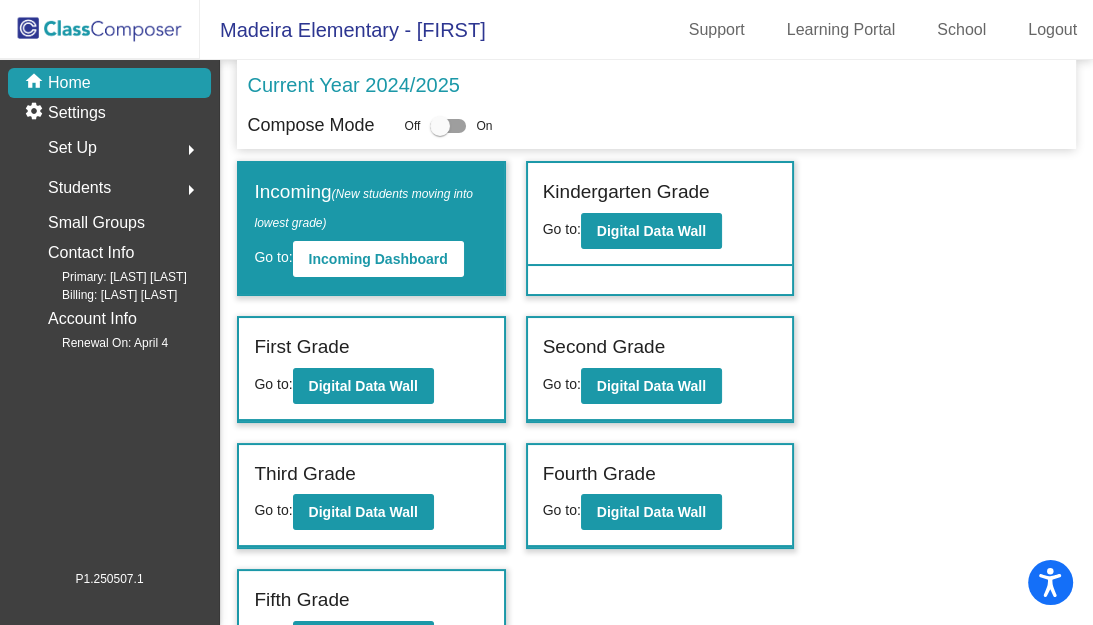 click at bounding box center [440, 126] 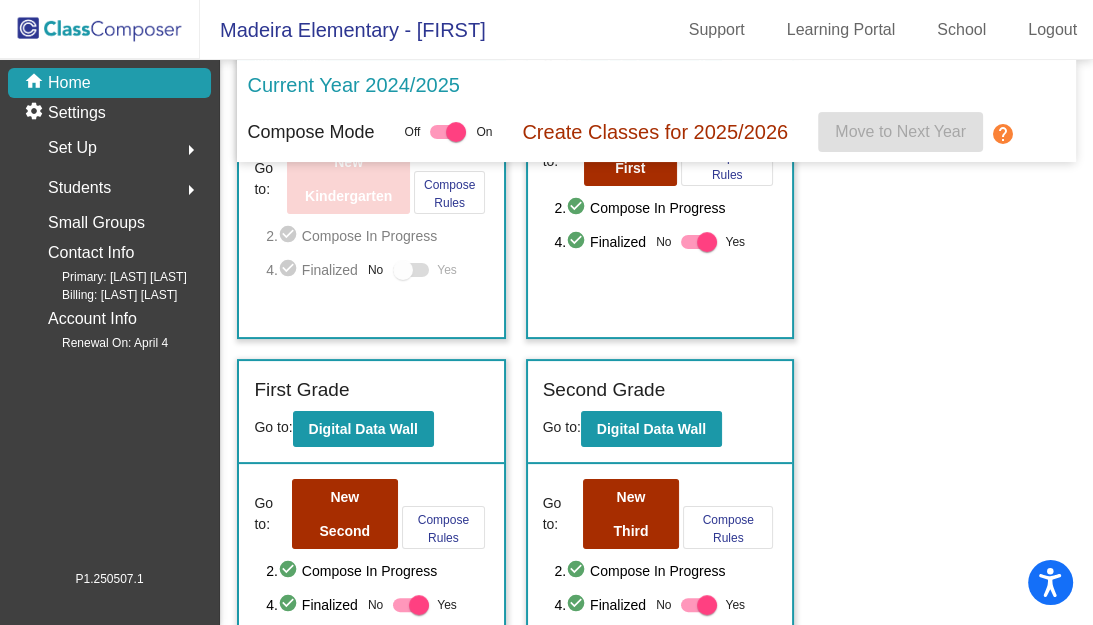 scroll, scrollTop: 0, scrollLeft: 0, axis: both 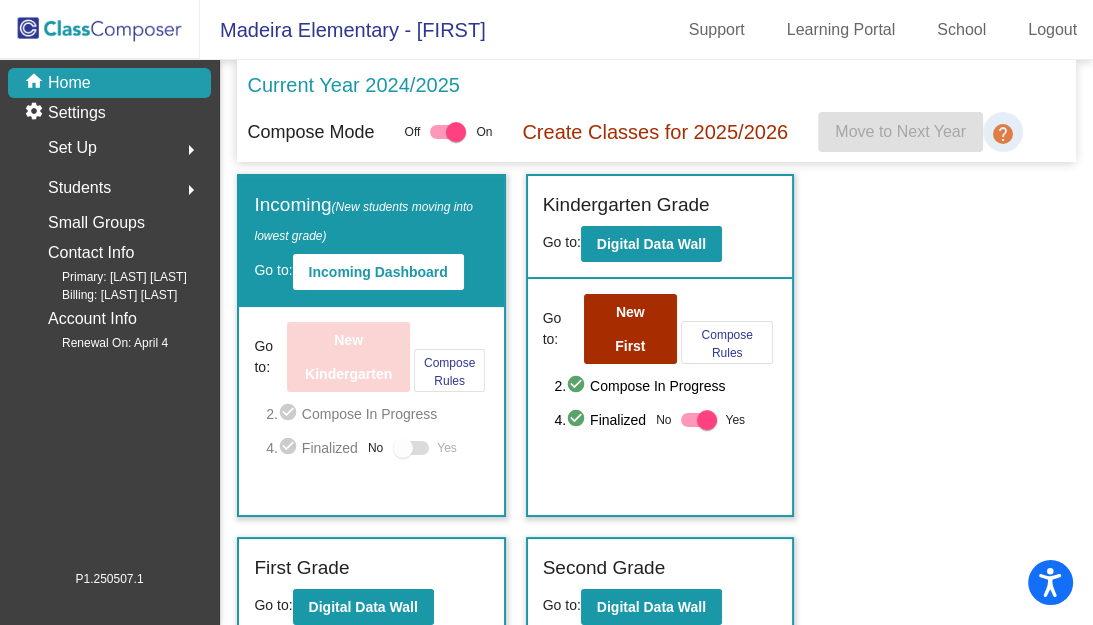 click on "help" 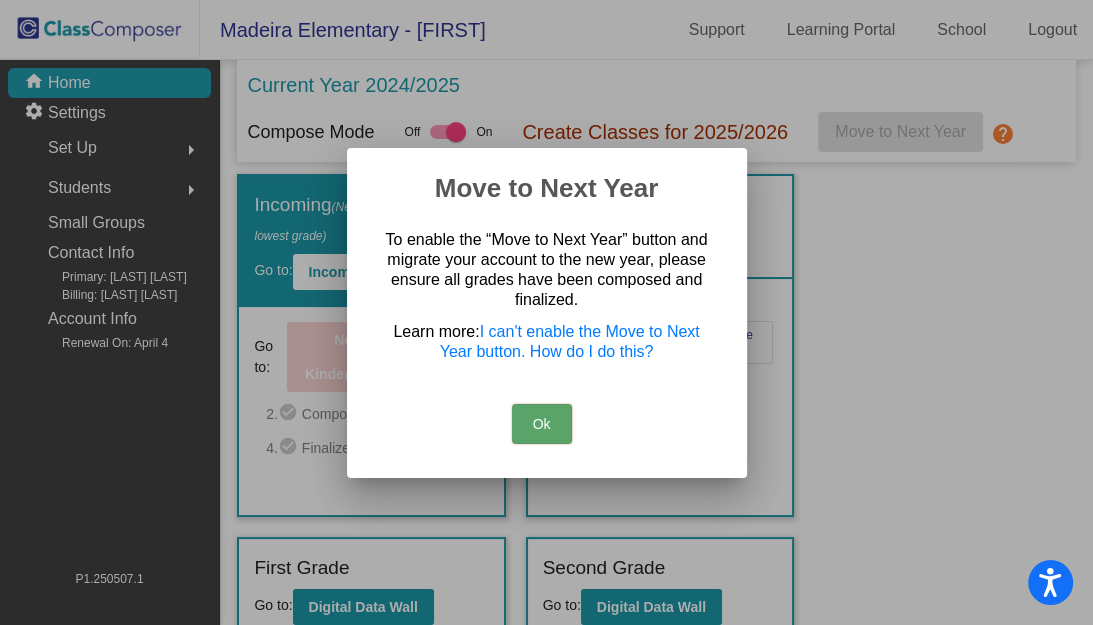 click on "Ok" at bounding box center [542, 424] 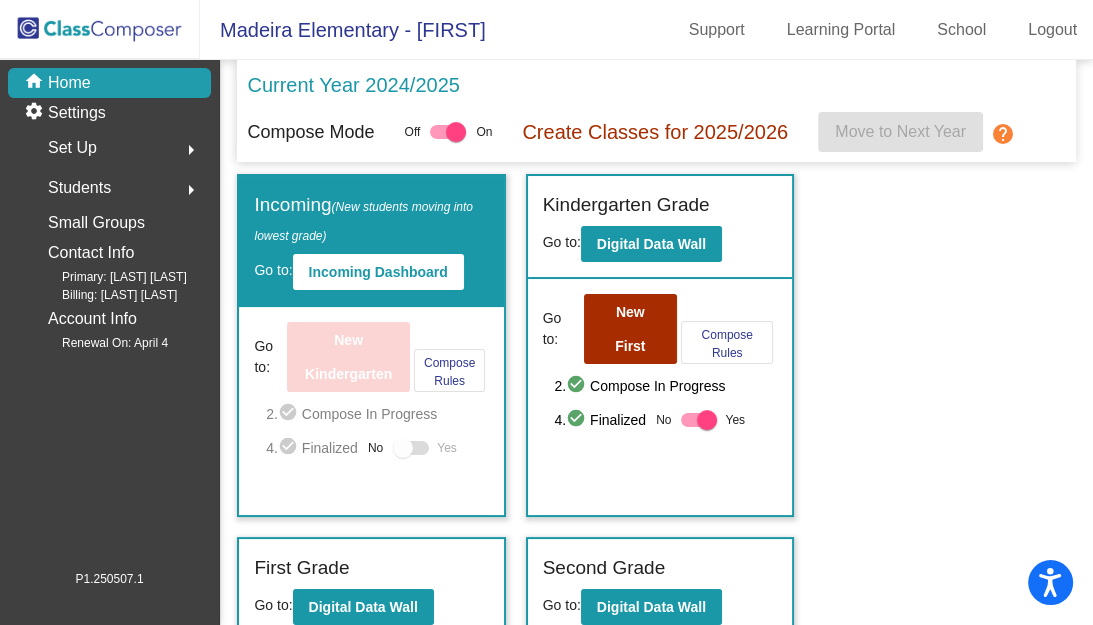click on "home Home" 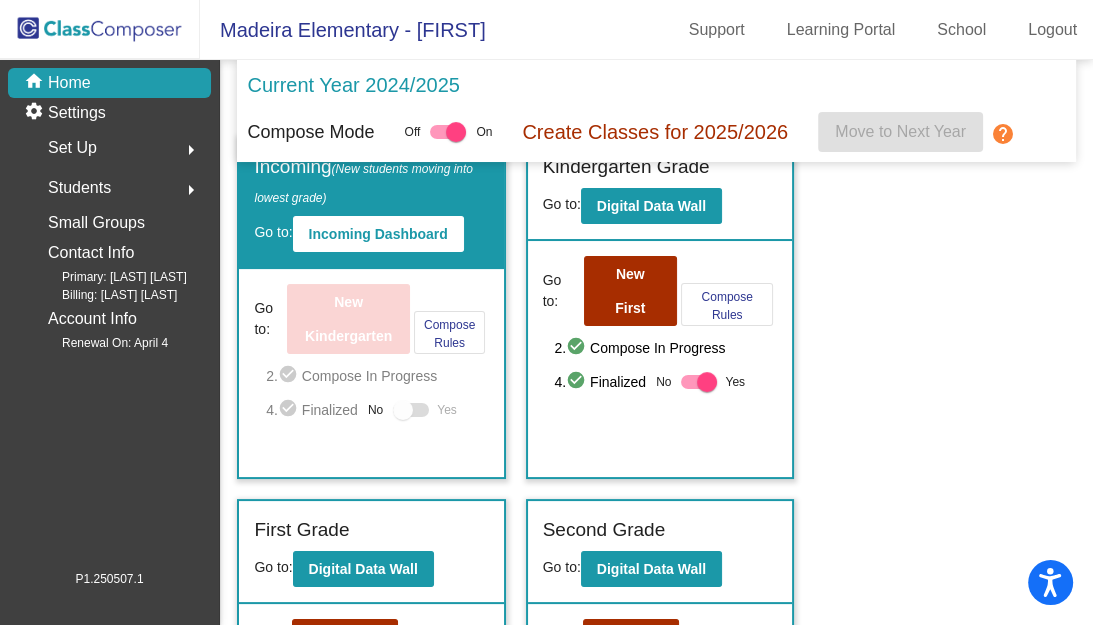 scroll, scrollTop: 39, scrollLeft: 0, axis: vertical 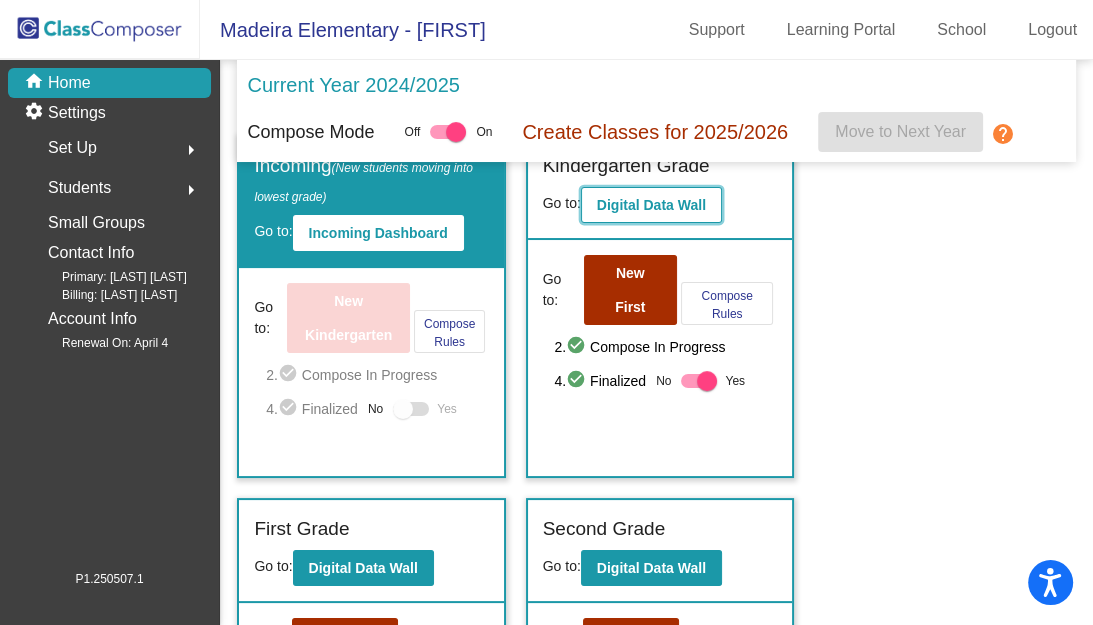 click on "Digital Data Wall" 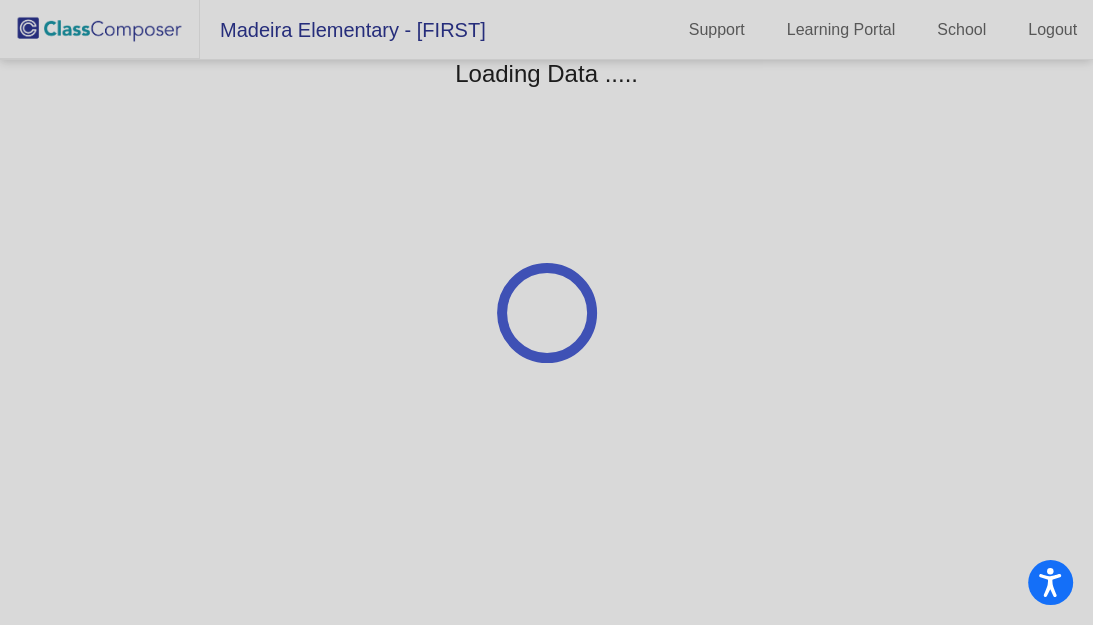 scroll, scrollTop: 0, scrollLeft: 0, axis: both 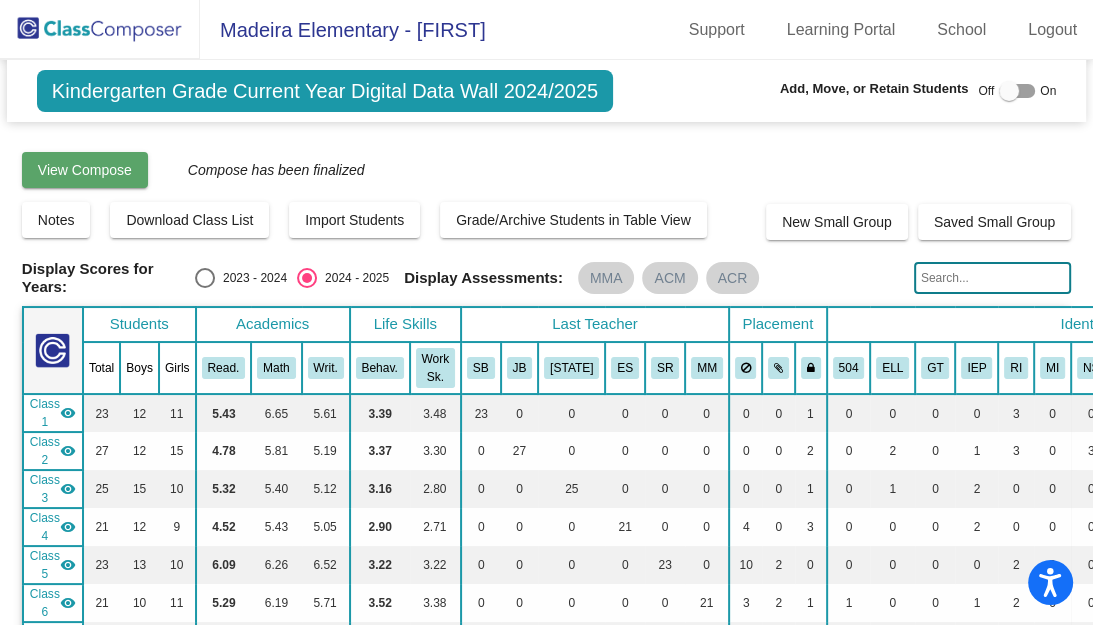 click on "View Compose" 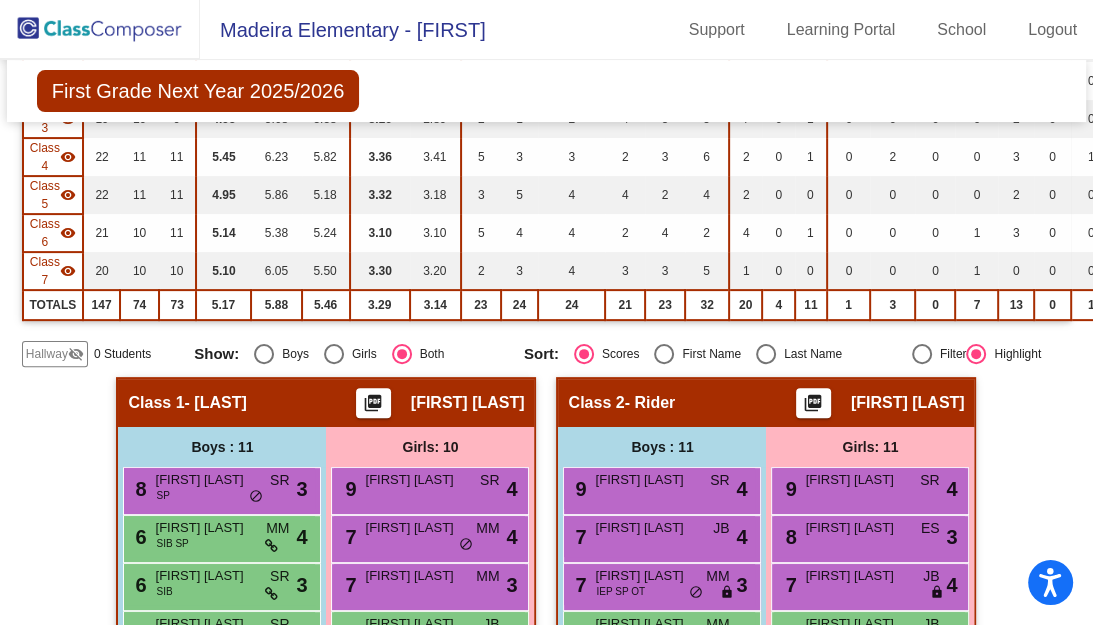 scroll, scrollTop: 0, scrollLeft: 0, axis: both 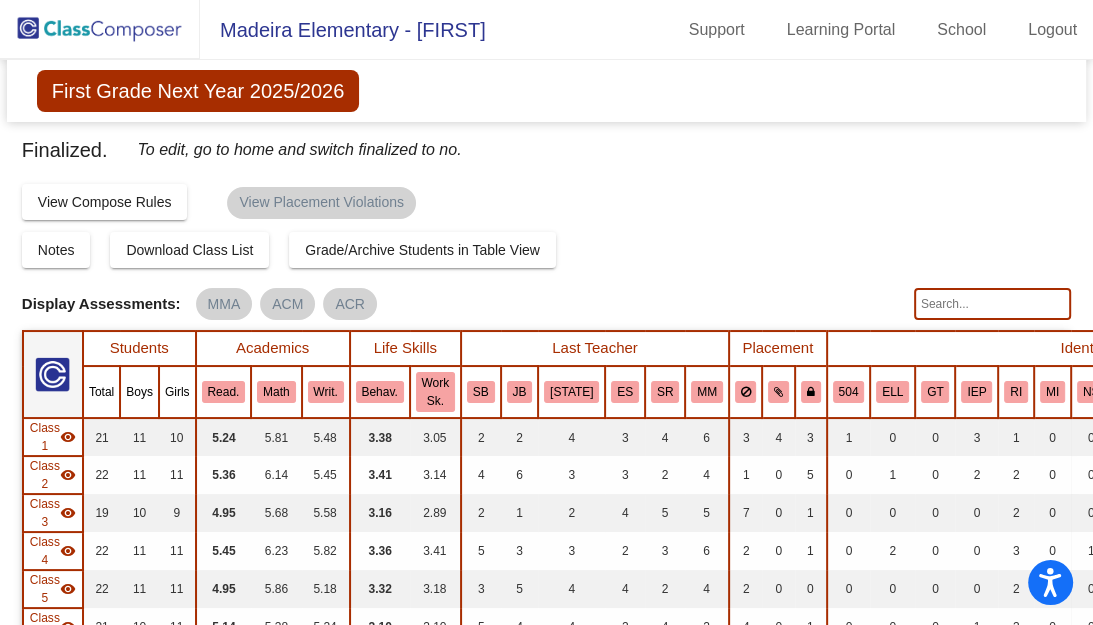 click on "First Grade Next Year 2025/2026" 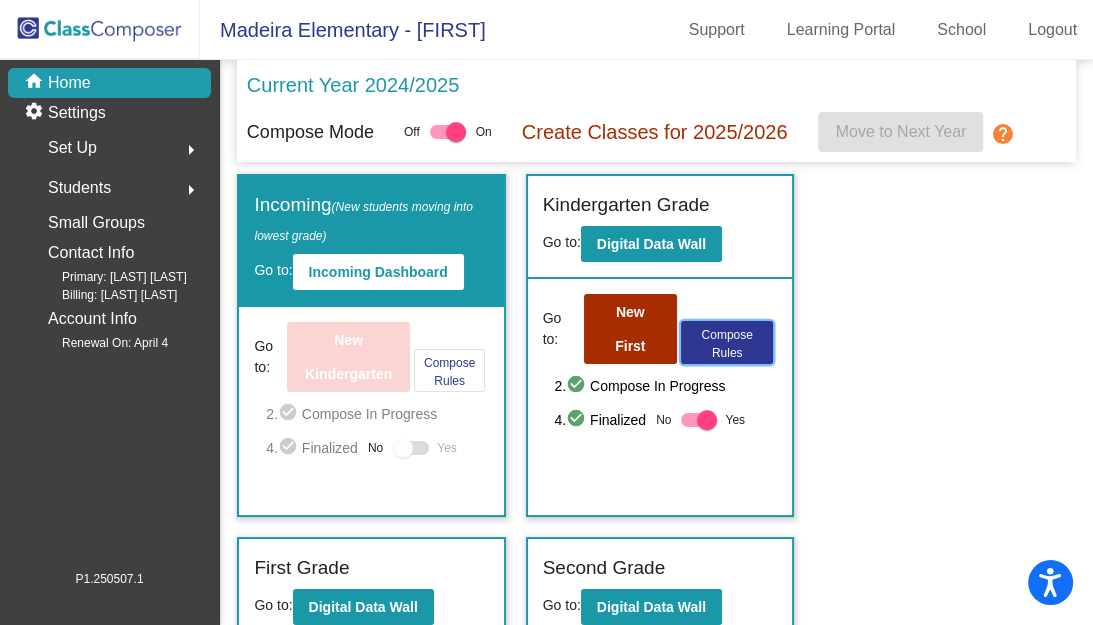 click on "Compose Rules" 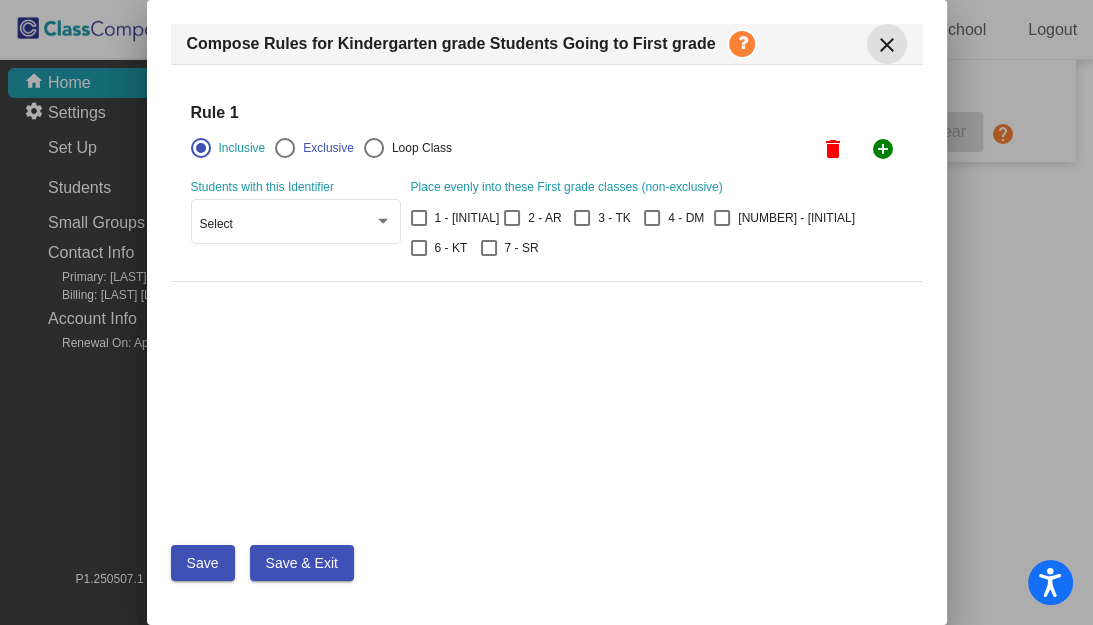 click on "close" at bounding box center (887, 45) 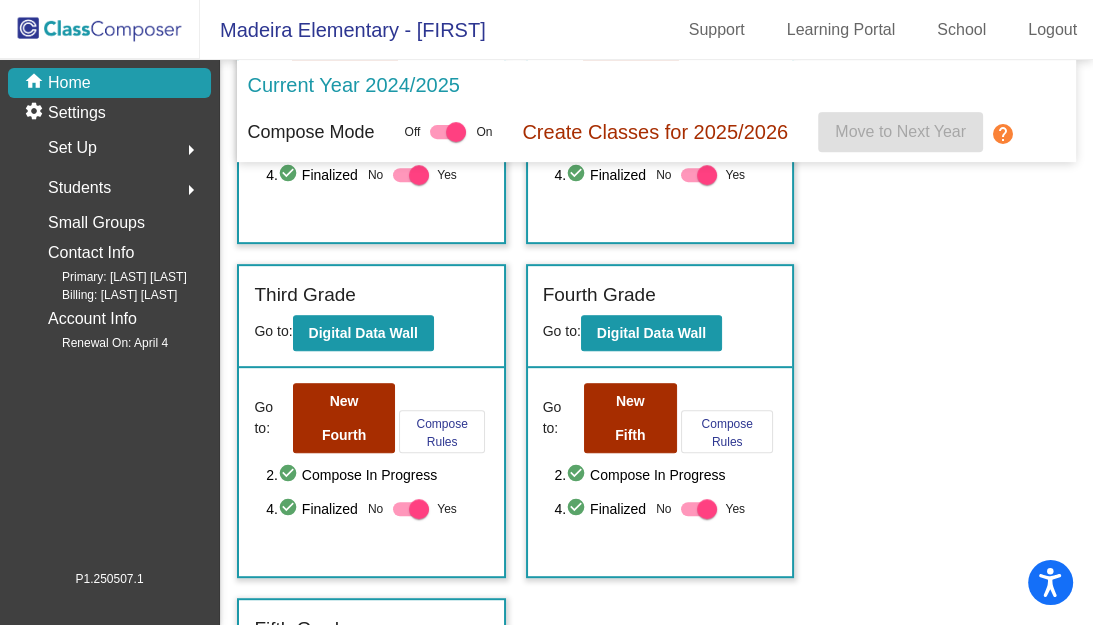 scroll, scrollTop: 685, scrollLeft: 0, axis: vertical 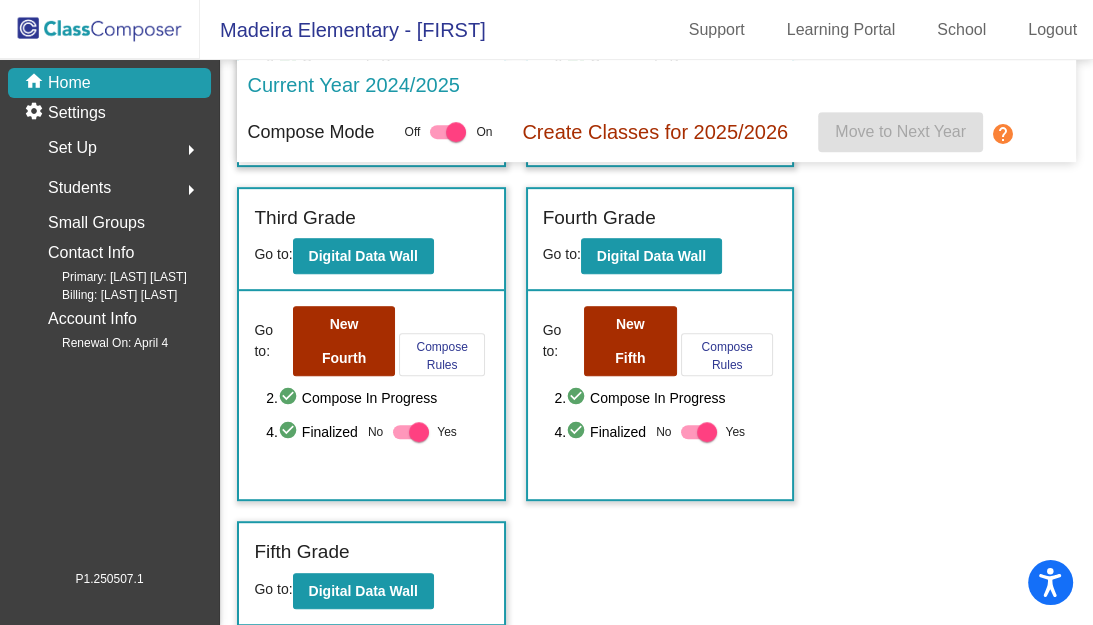 click on "Create Classes for 2025/2026" 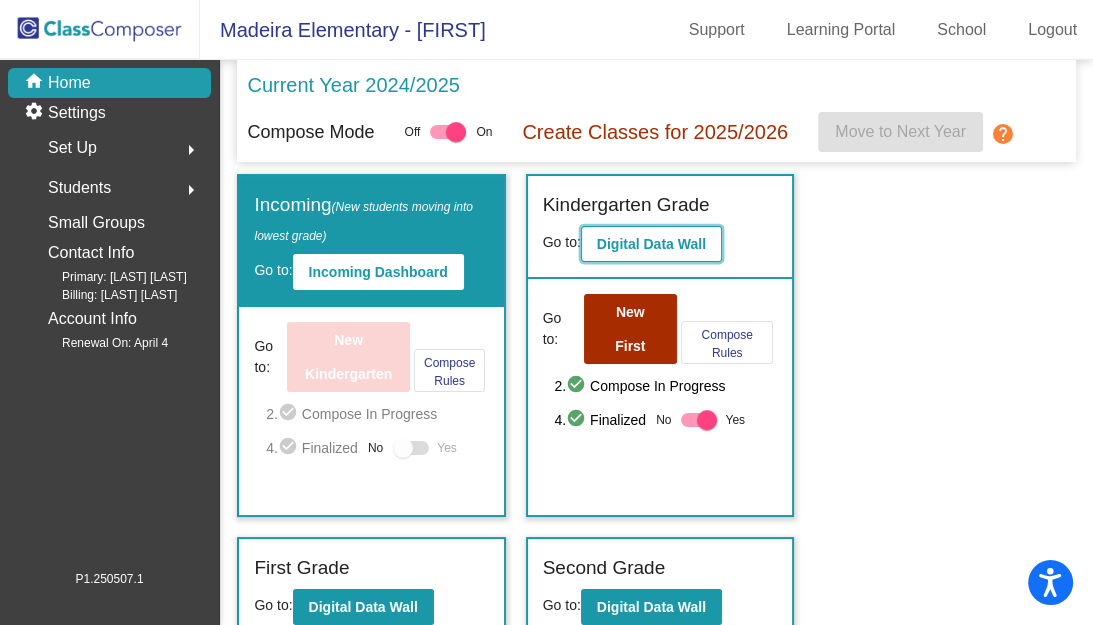 click on "Digital Data Wall" 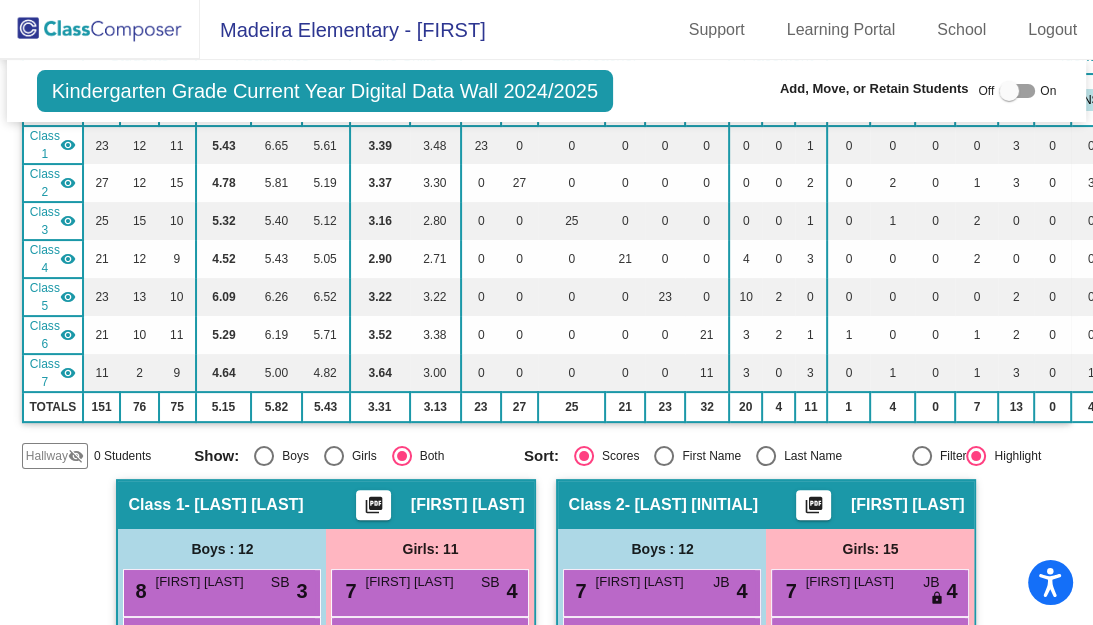 scroll, scrollTop: 0, scrollLeft: 0, axis: both 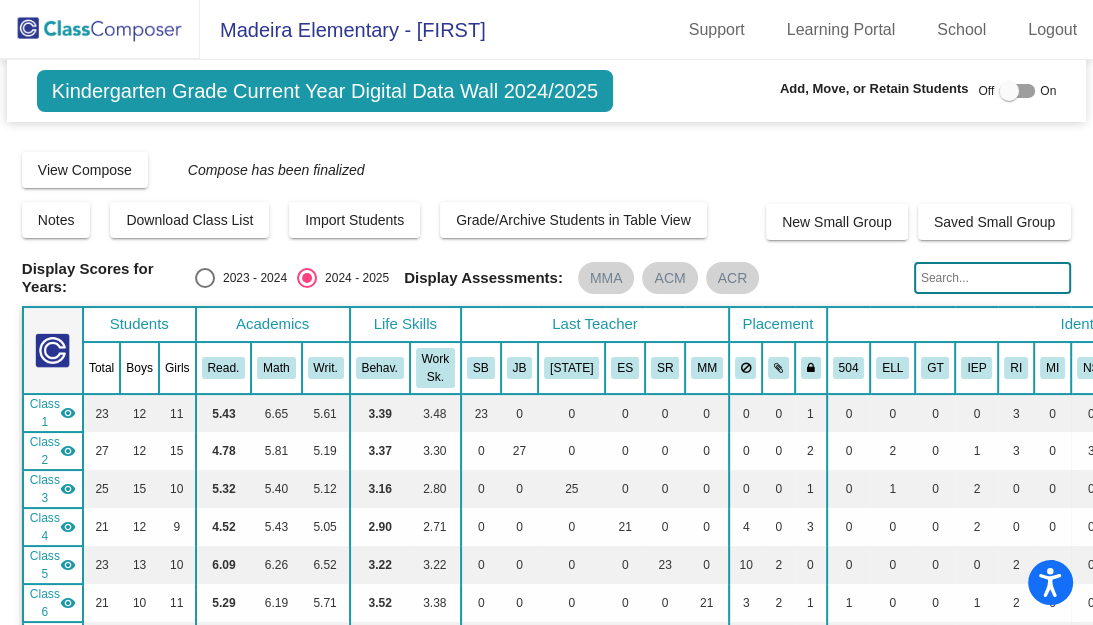 click 